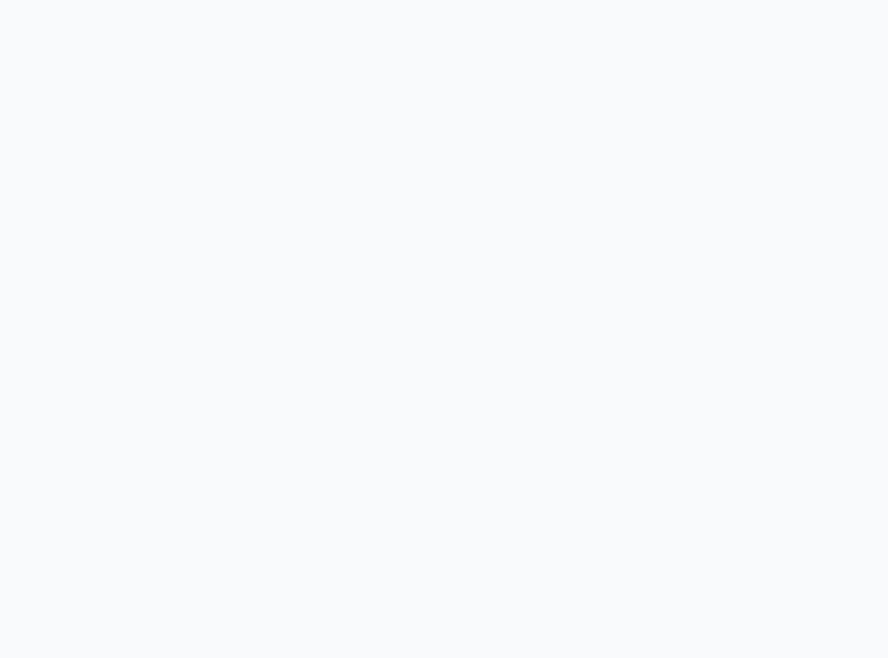 scroll, scrollTop: 0, scrollLeft: 0, axis: both 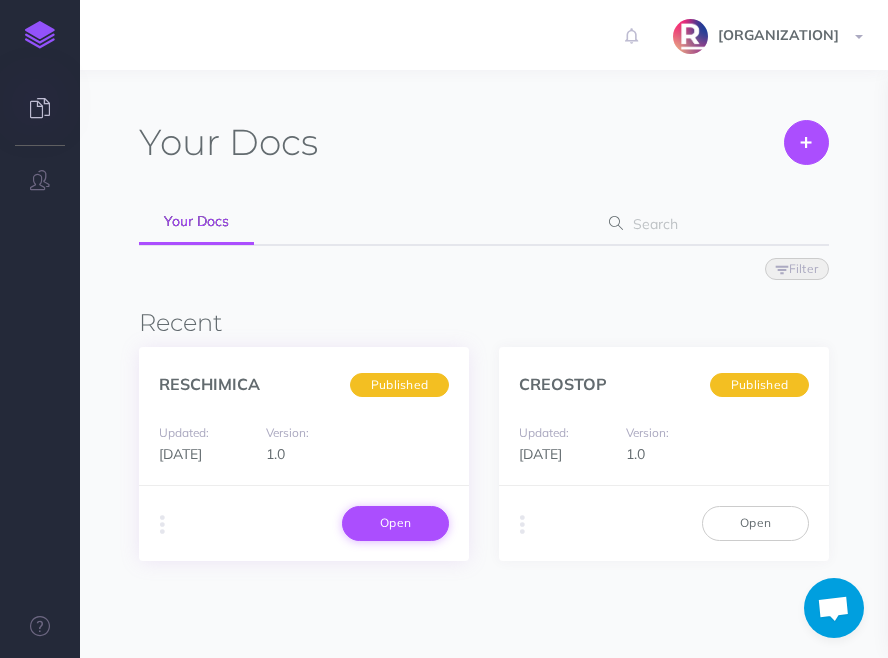 click on "Open" at bounding box center (395, 523) 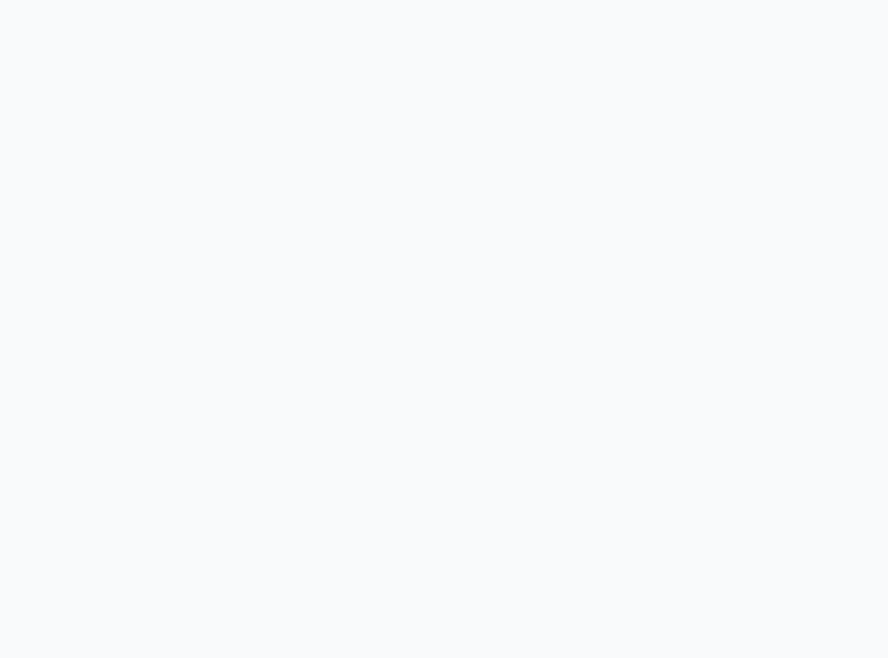 scroll, scrollTop: 0, scrollLeft: 0, axis: both 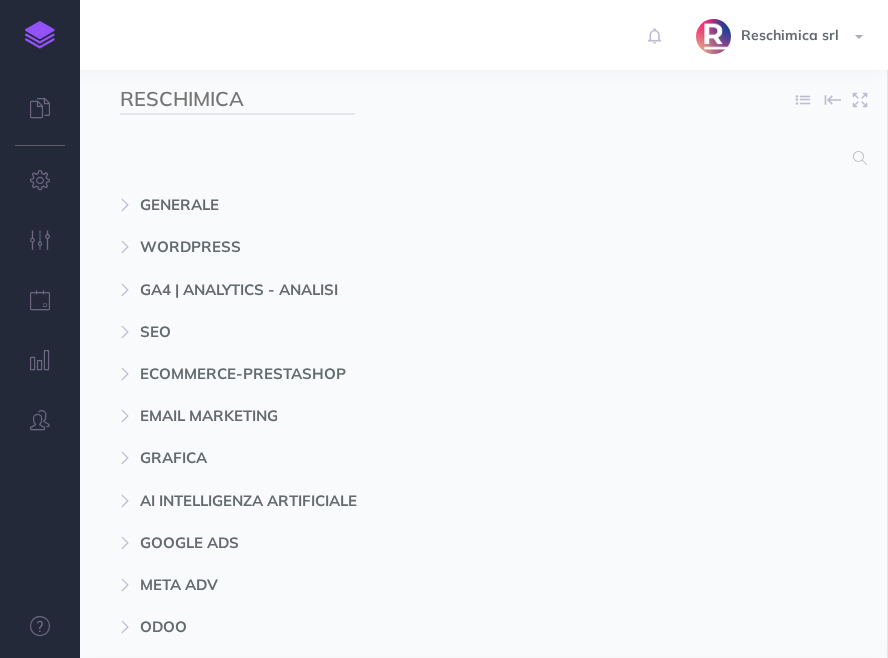 select on "null" 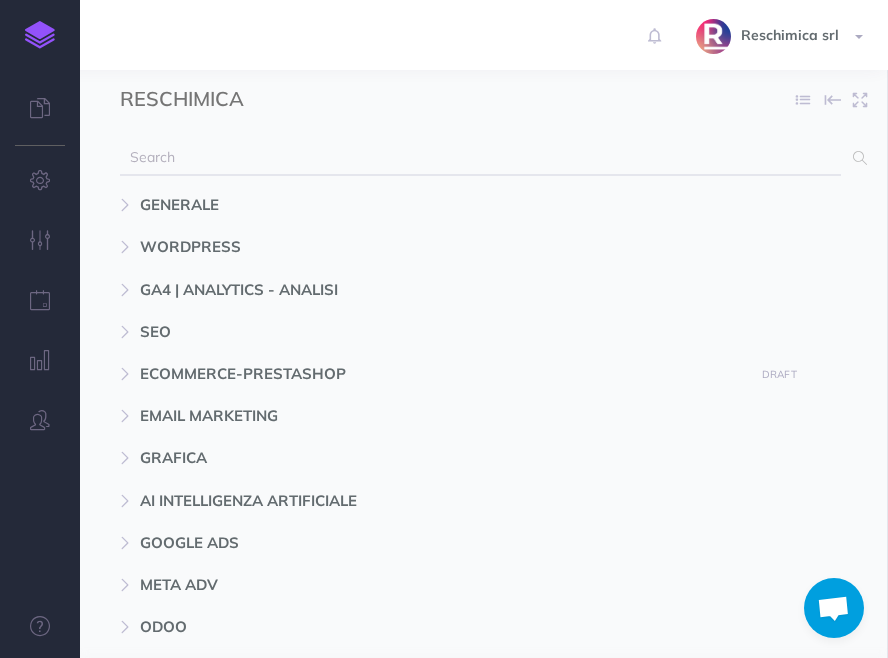 click at bounding box center (480, 158) 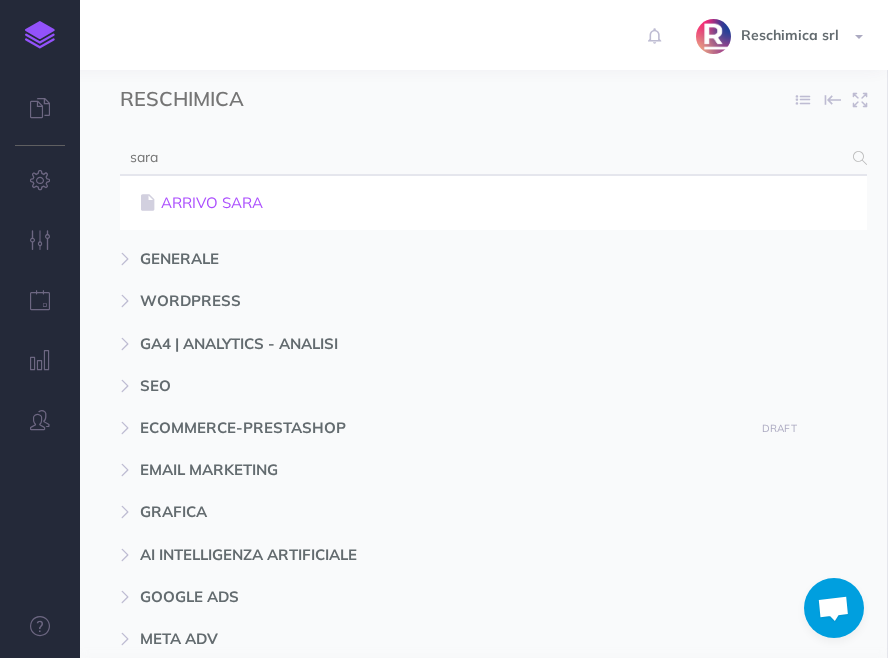 type on "sara" 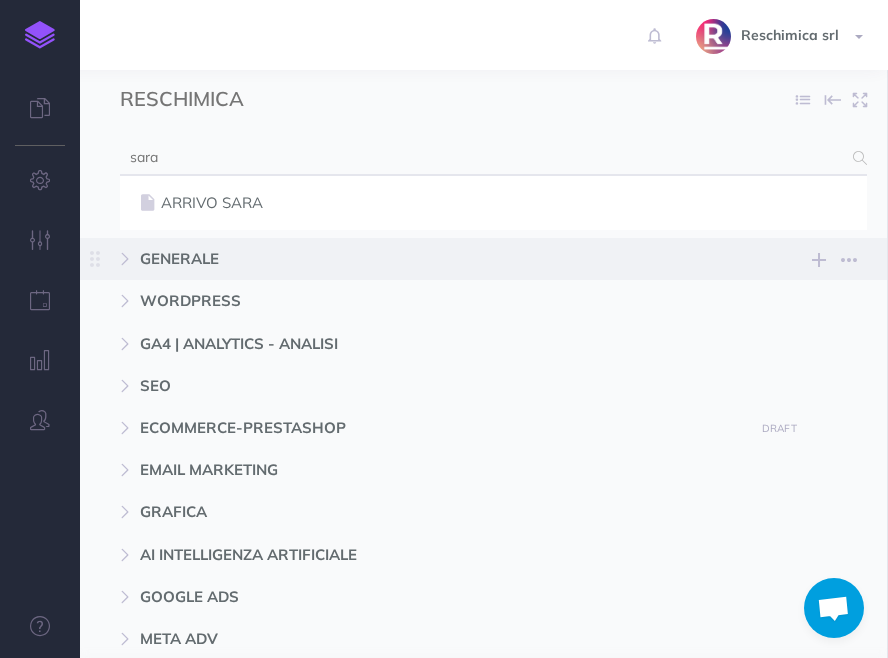 type 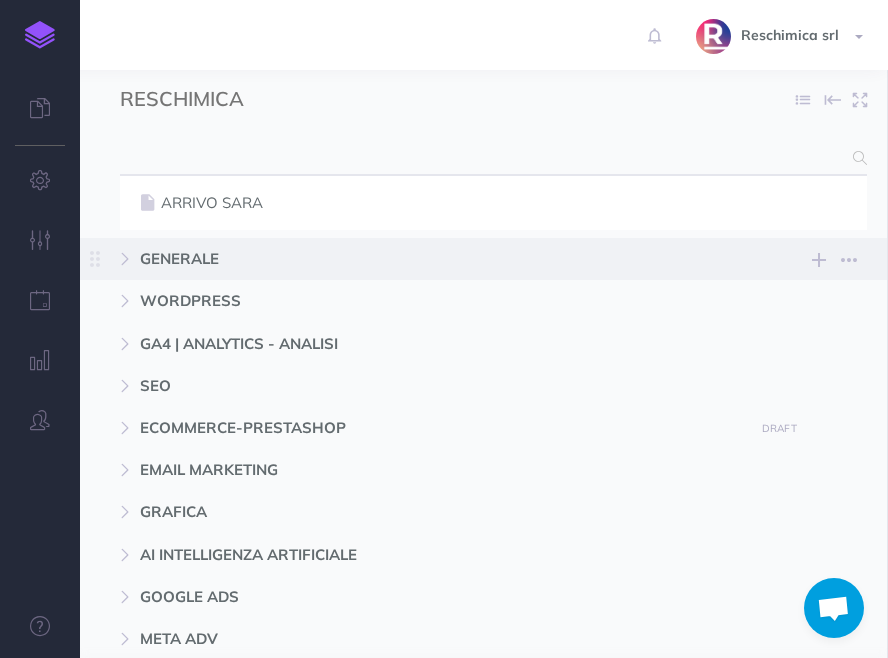 select on "null" 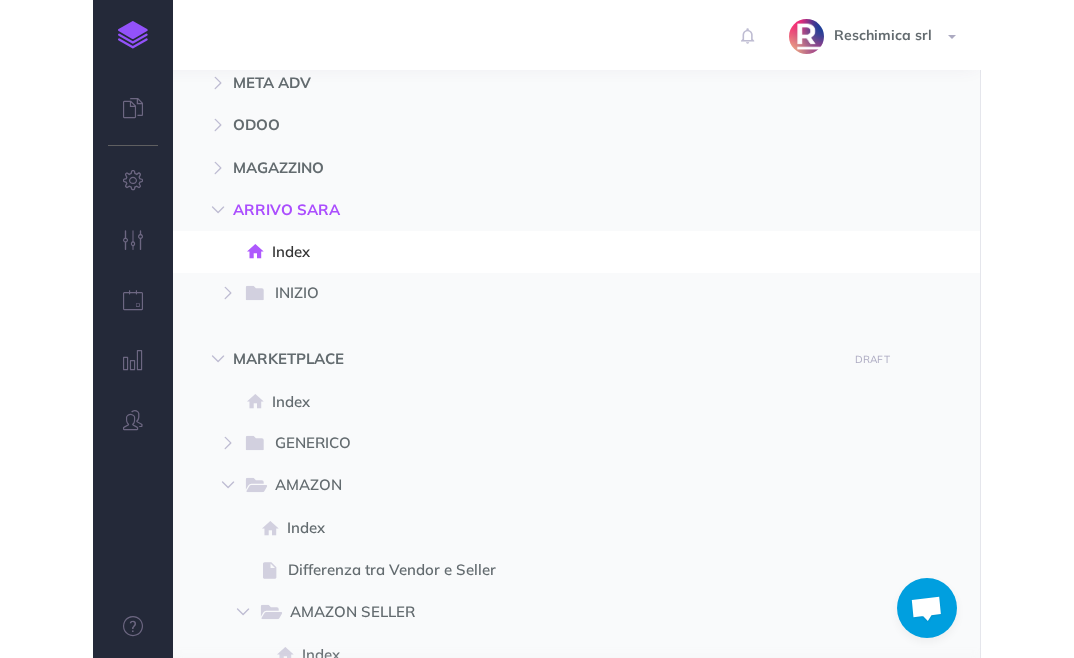 scroll, scrollTop: 531, scrollLeft: 0, axis: vertical 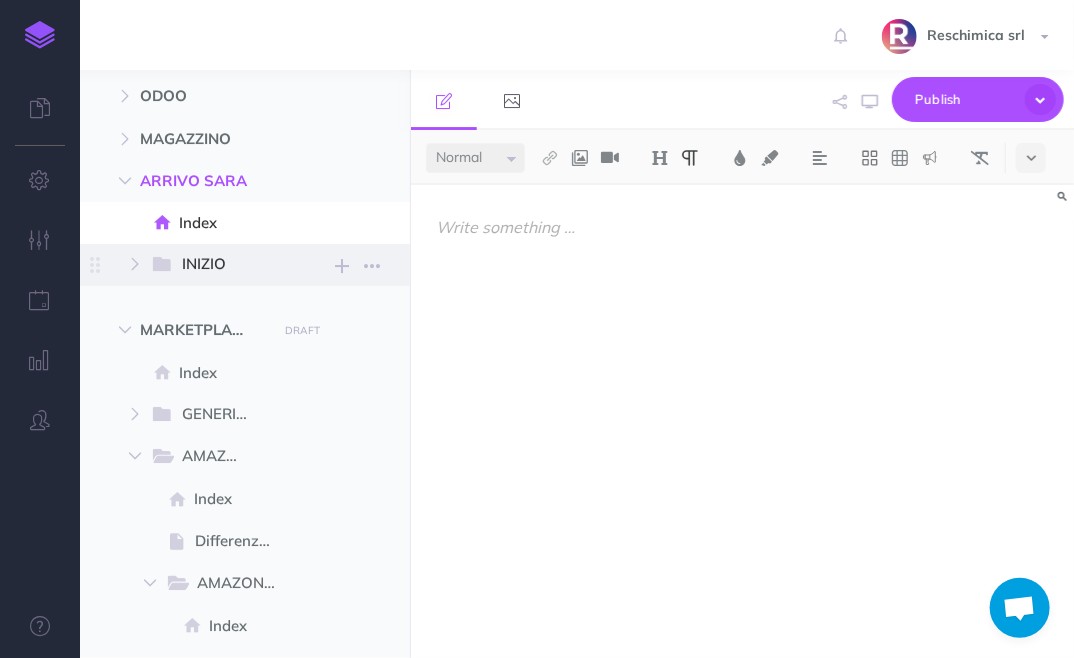 click on "INIZIO" at bounding box center (221, 265) 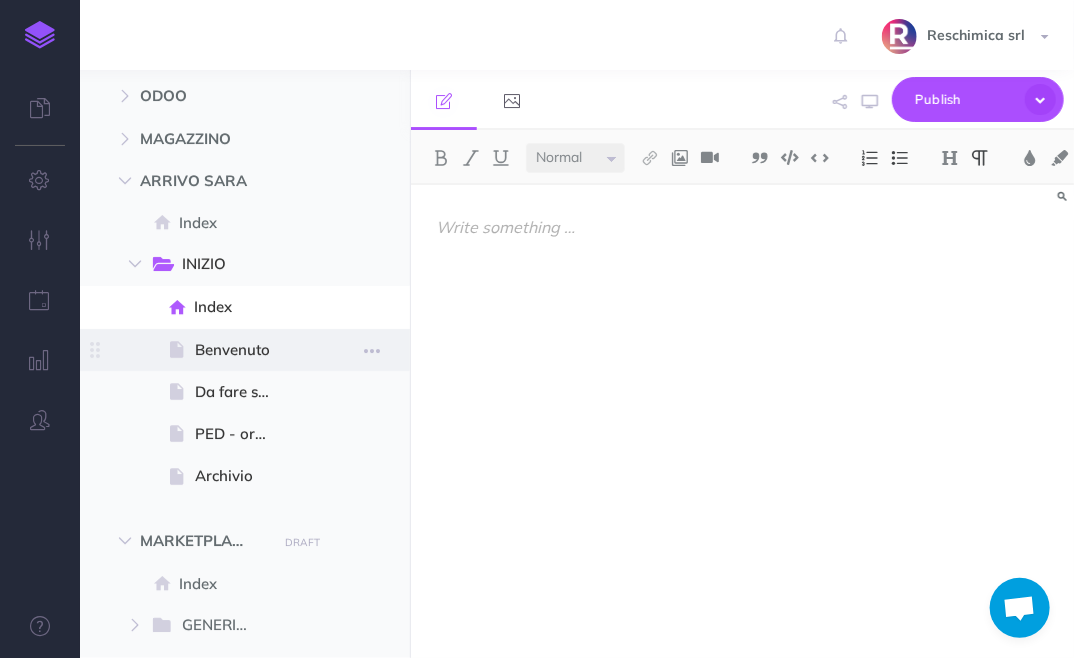 click on "Benvenuto" at bounding box center [242, 350] 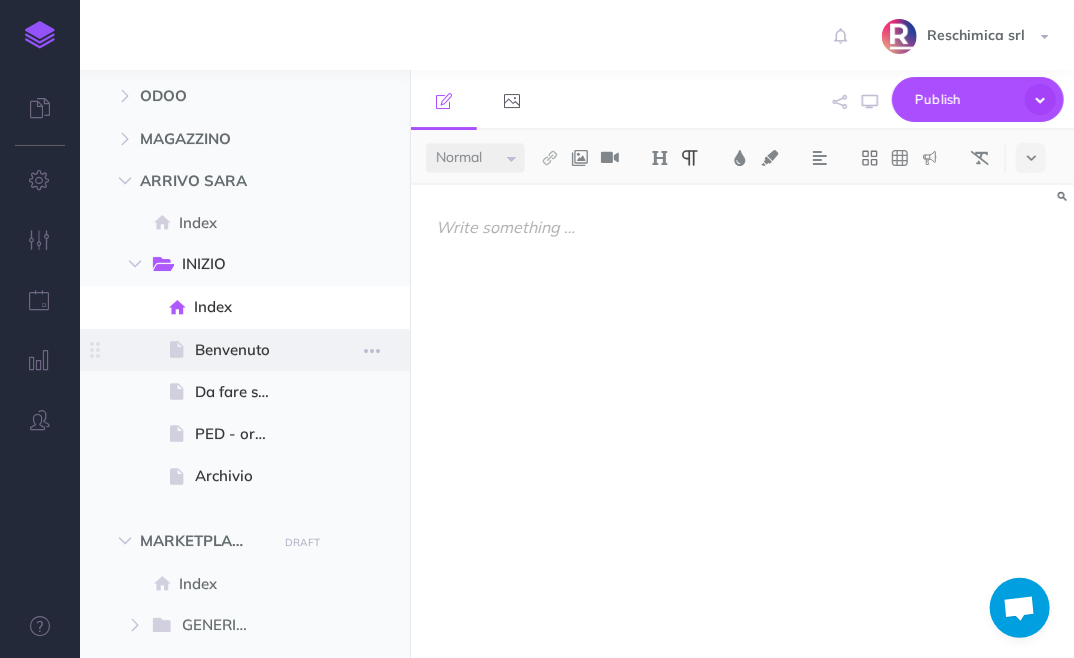 select on "null" 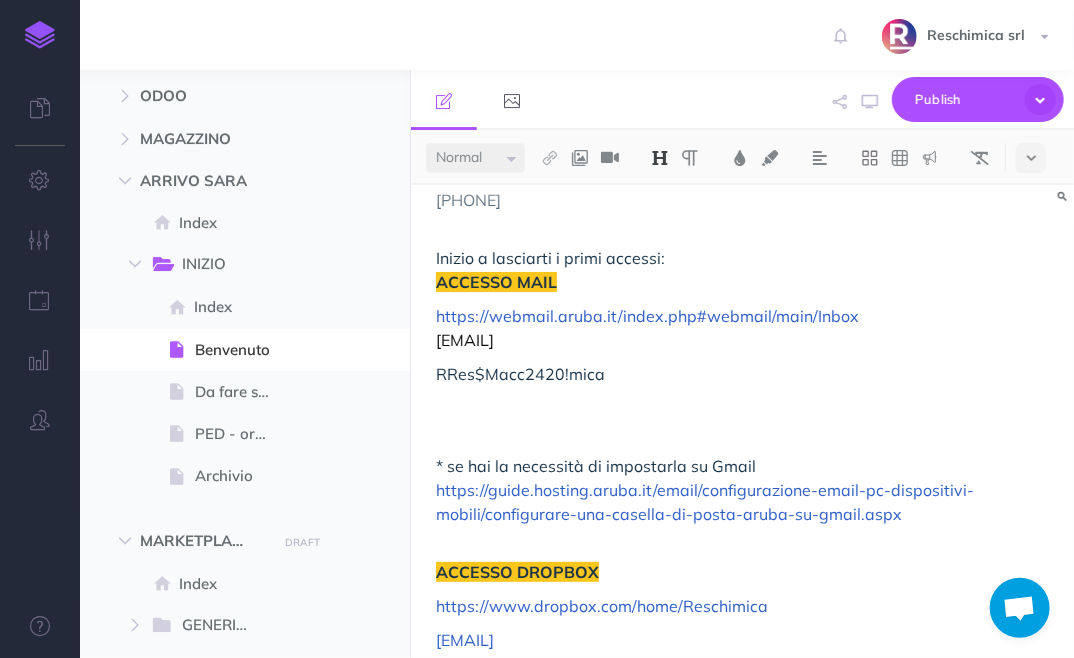 scroll, scrollTop: 352, scrollLeft: 0, axis: vertical 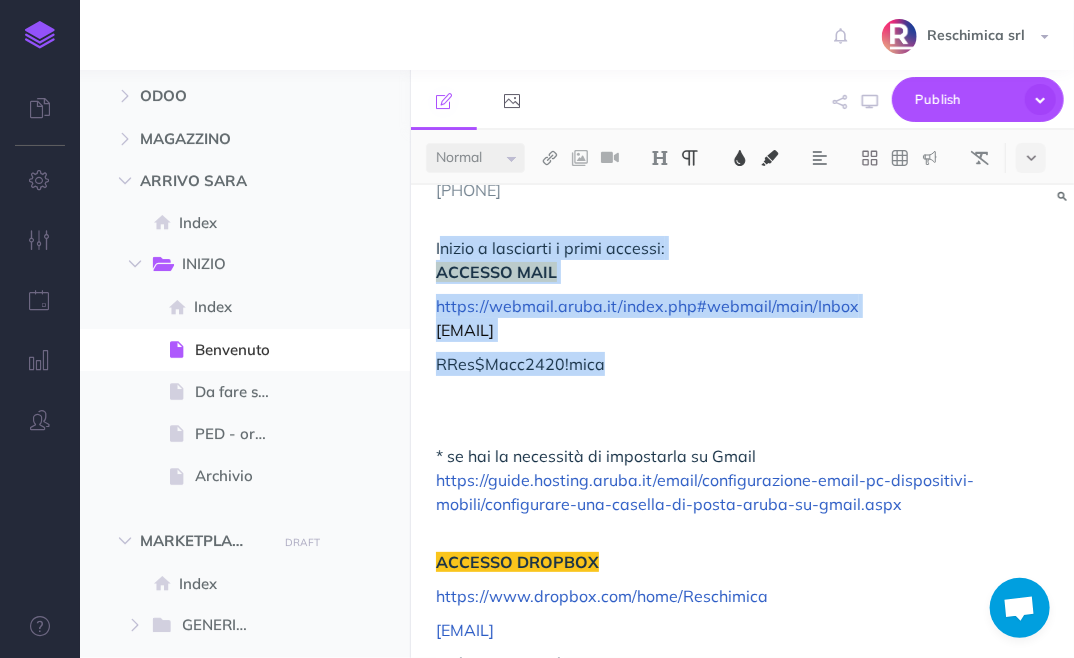drag, startPoint x: 623, startPoint y: 362, endPoint x: 440, endPoint y: 247, distance: 216.13422 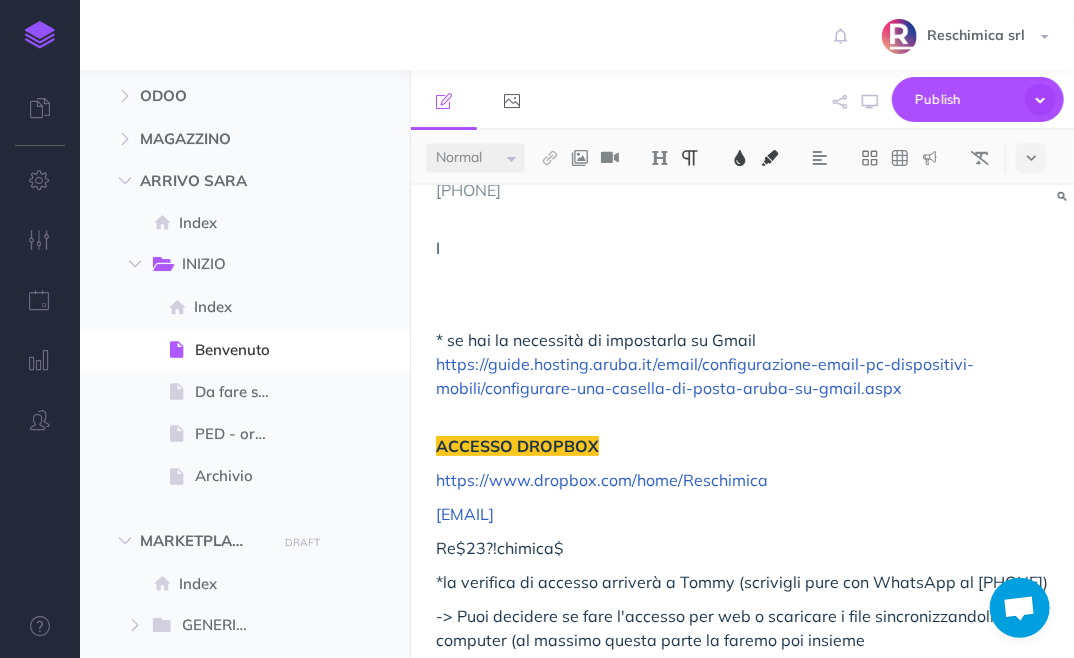 type 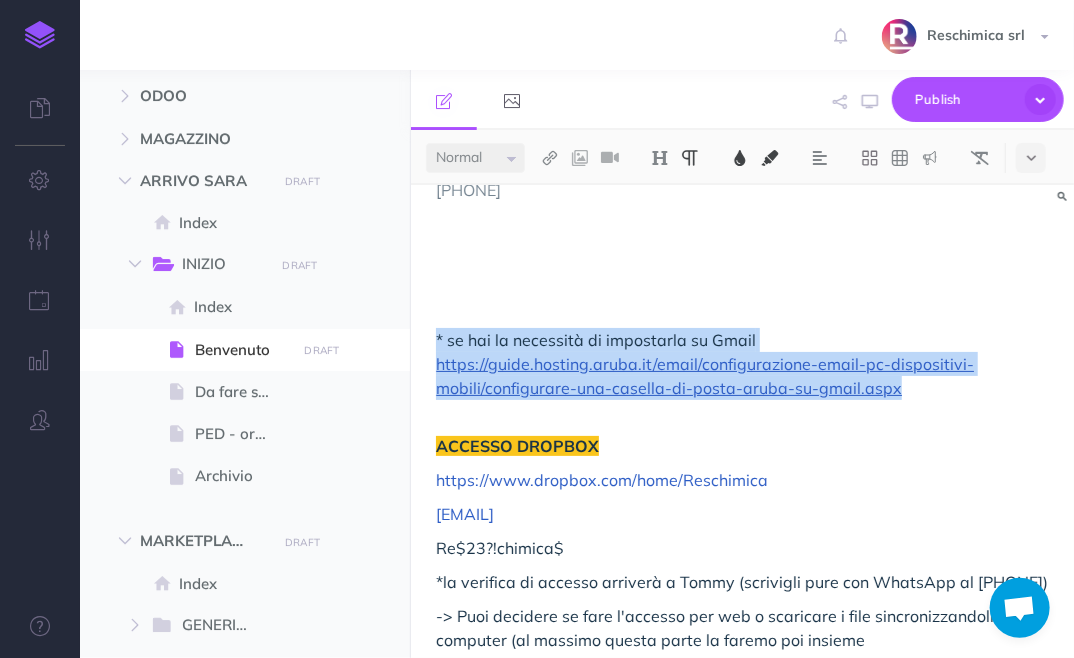 drag, startPoint x: 903, startPoint y: 394, endPoint x: 767, endPoint y: 361, distance: 139.94641 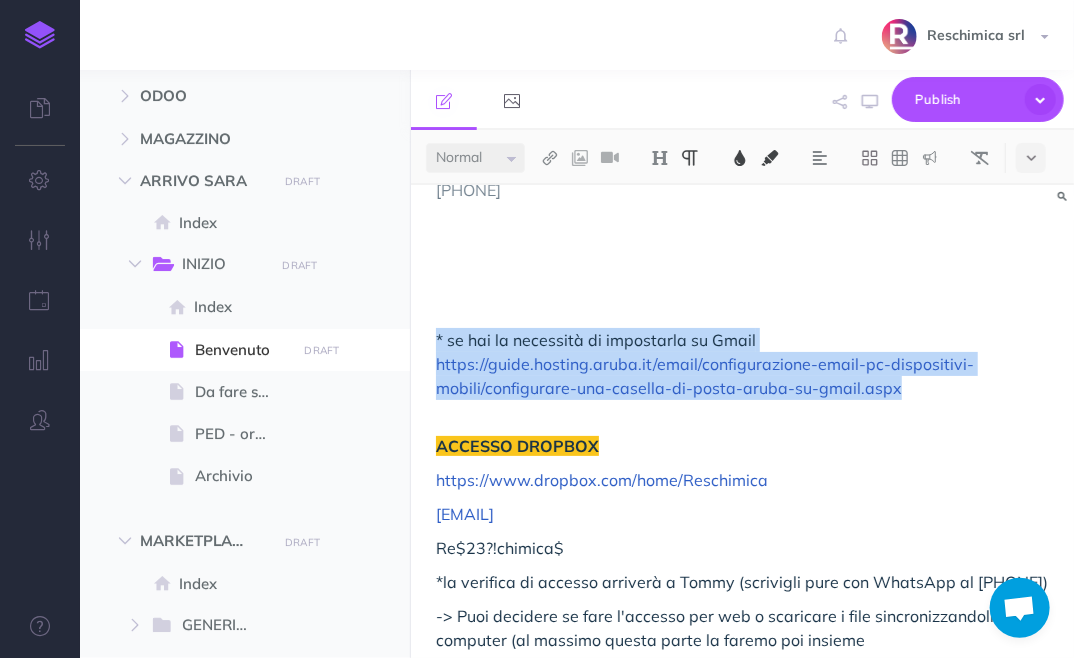 copy on "* se hai la necessità di impostarla su Gmail https://guide.hosting.aruba.it/email/configurazione-email-pc-dispositivi-mobili/configurare-una-casella-di-posta-aruba-su-gmail.aspx" 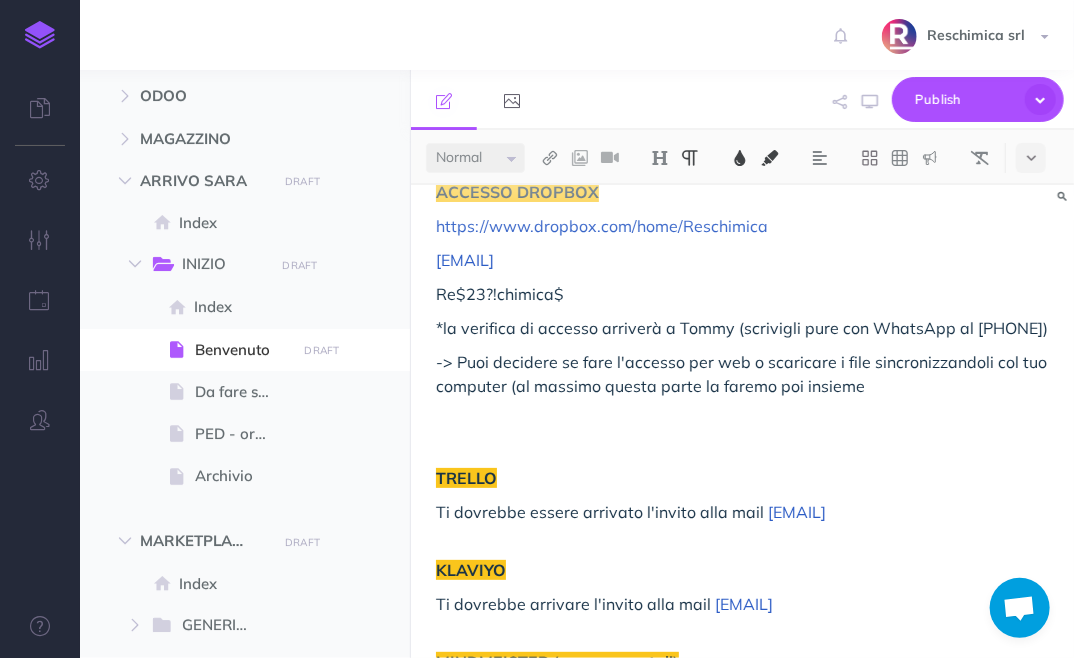 scroll, scrollTop: 621, scrollLeft: 0, axis: vertical 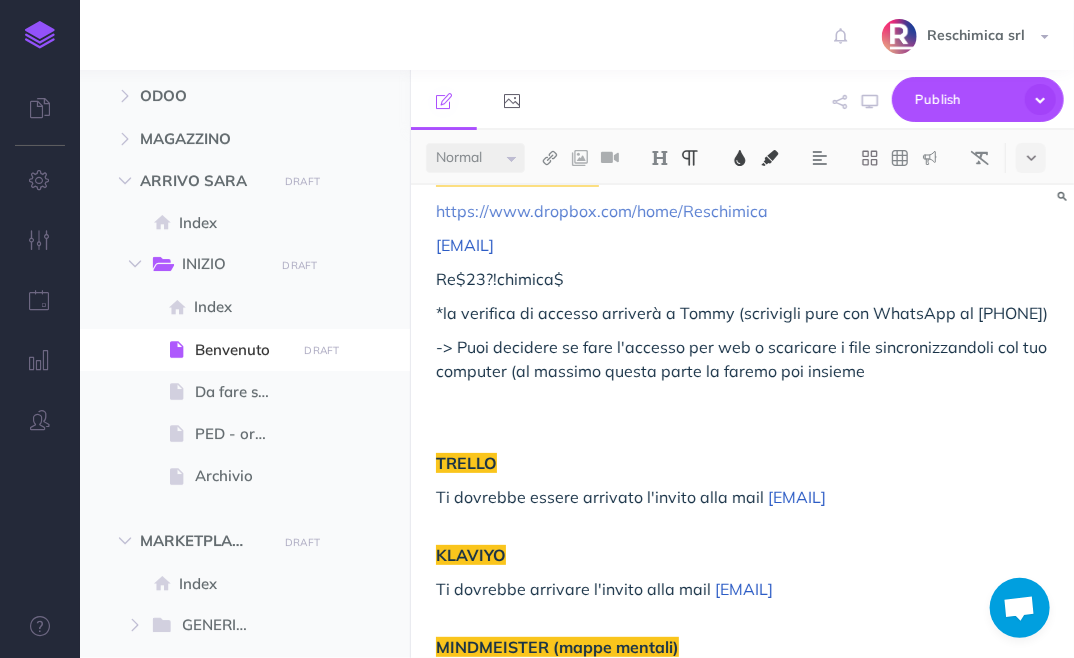 drag, startPoint x: 935, startPoint y: 405, endPoint x: 789, endPoint y: 347, distance: 157.0987 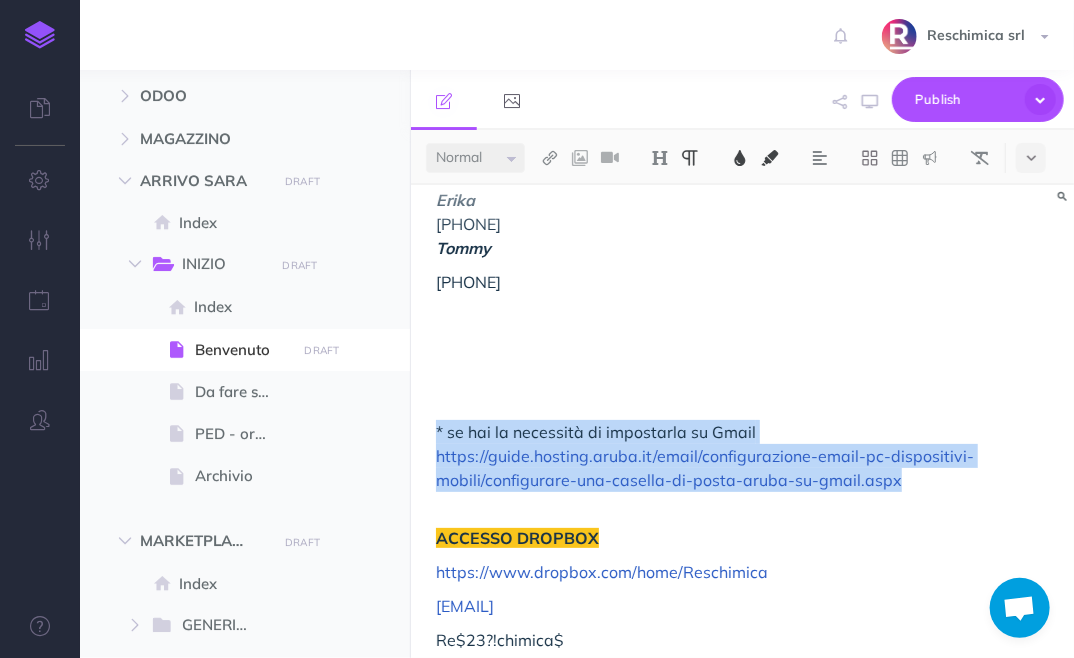 scroll, scrollTop: 261, scrollLeft: 0, axis: vertical 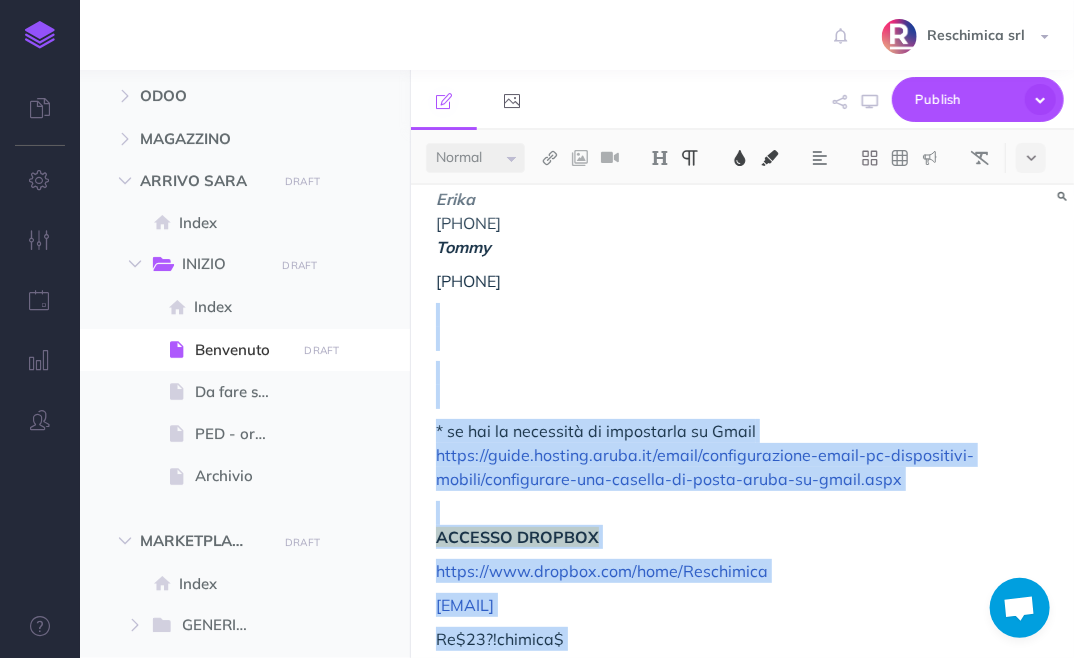 click at bounding box center (742, 327) 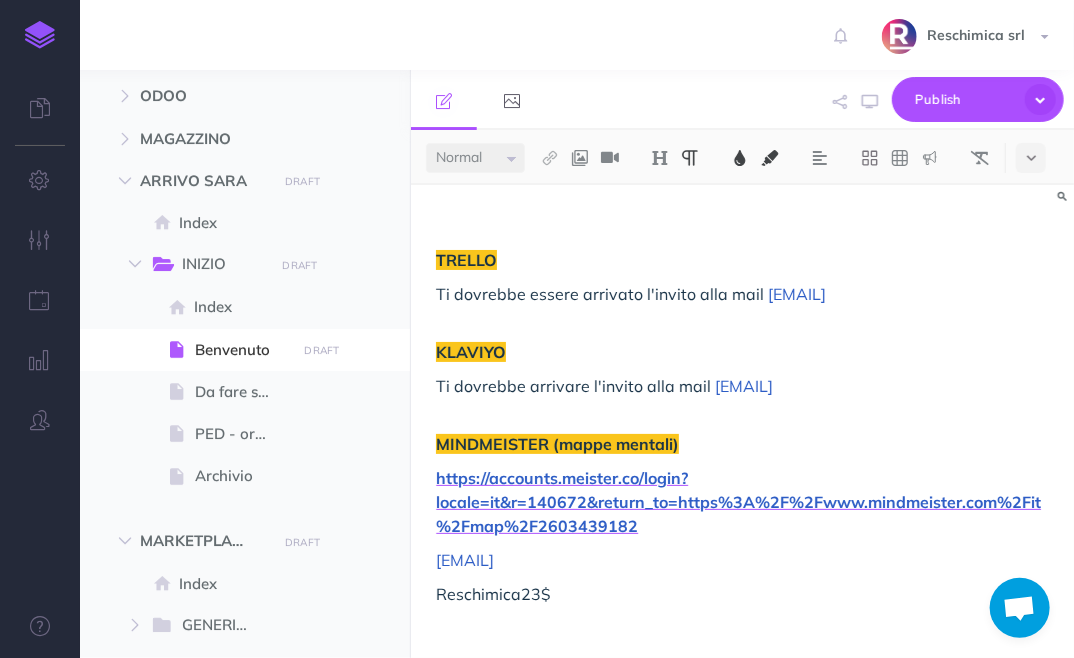 scroll, scrollTop: 429, scrollLeft: 0, axis: vertical 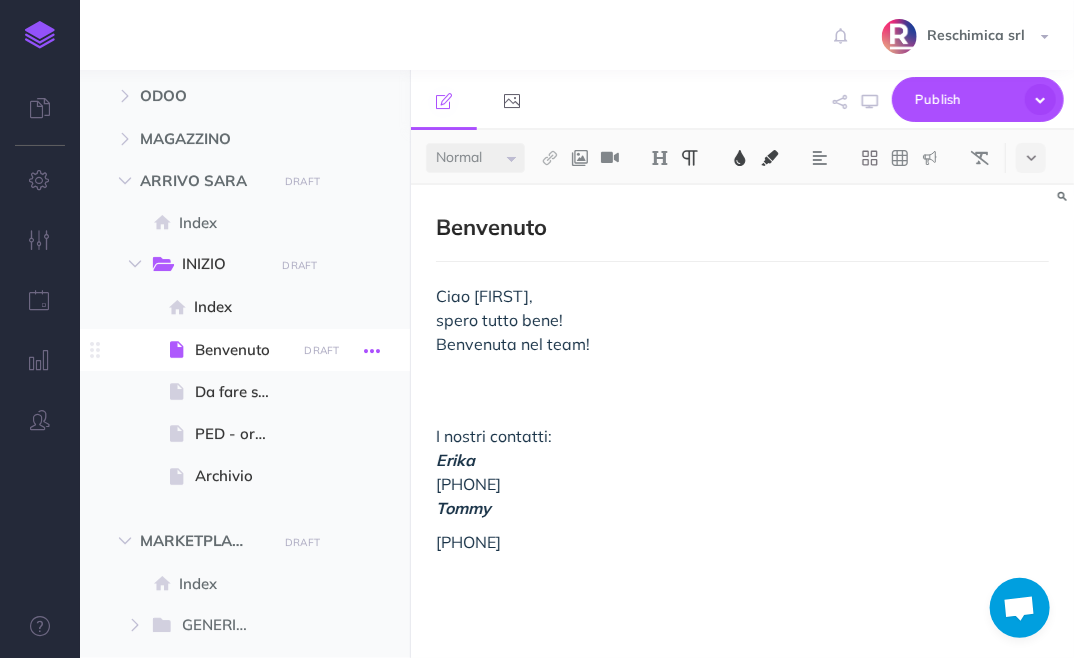 click at bounding box center [372, 351] 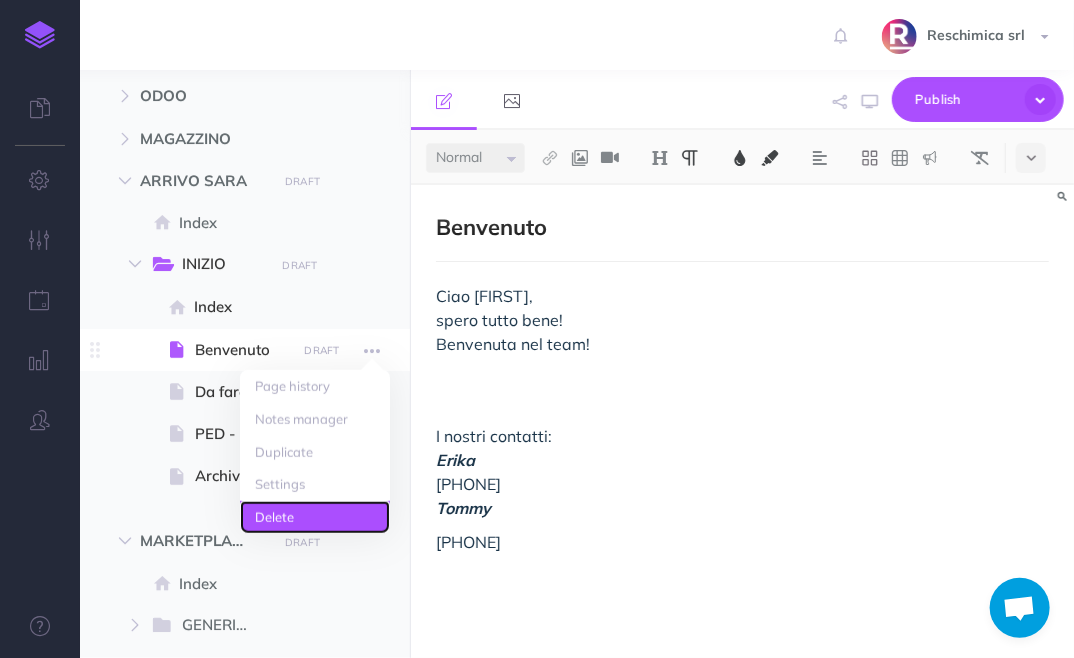 click on "Delete" at bounding box center (315, 517) 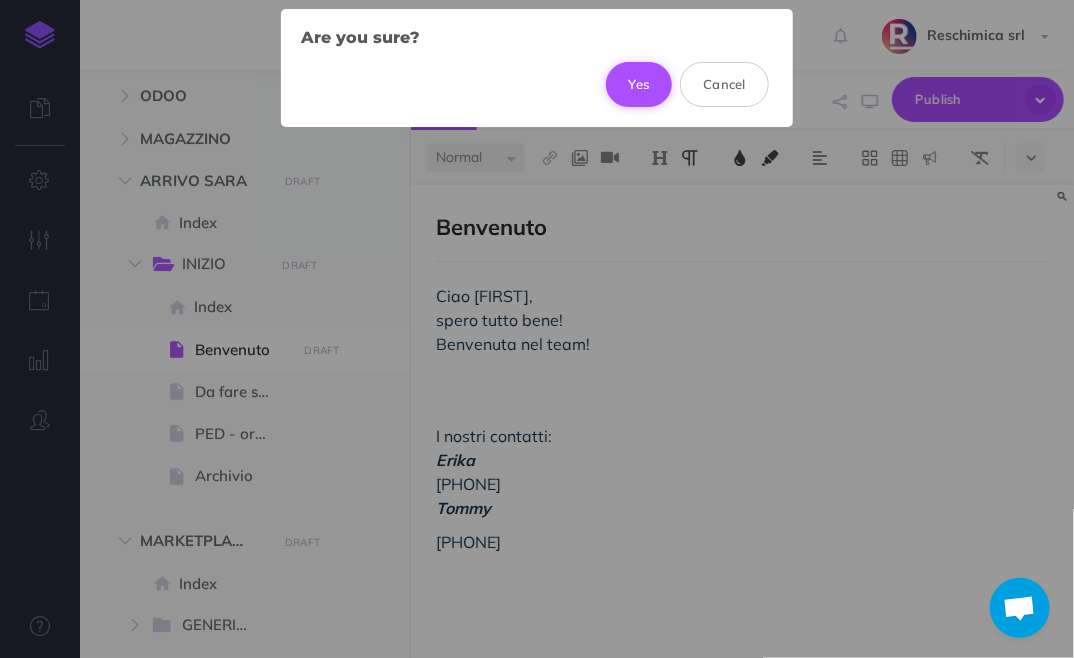 click on "Yes" at bounding box center [639, 84] 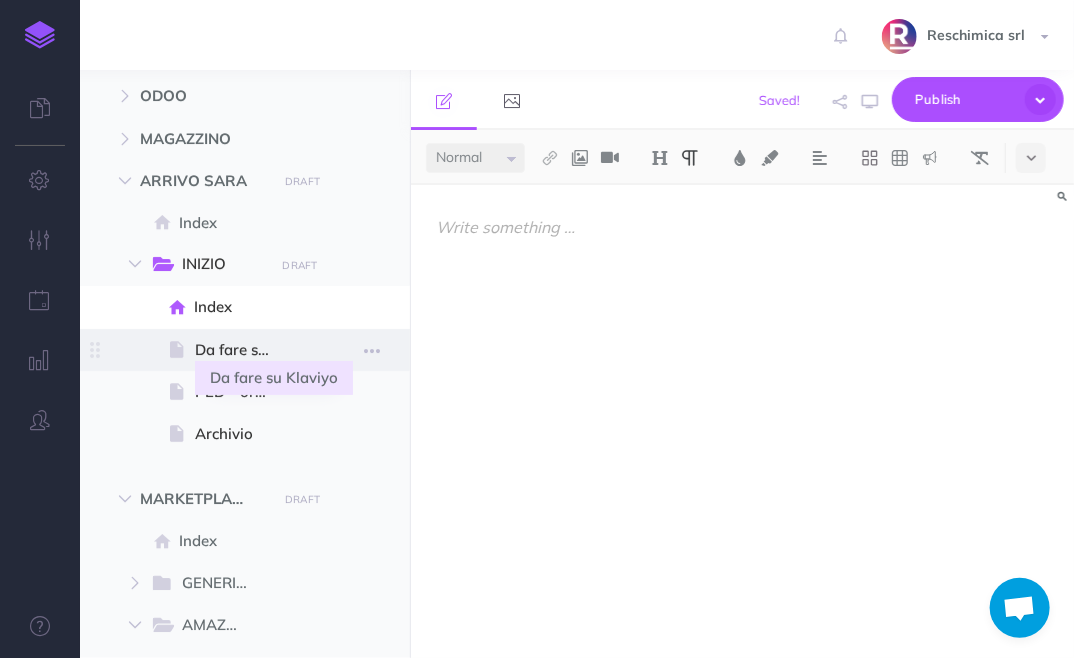 click on "Da fare su Klaviyo" at bounding box center [242, 350] 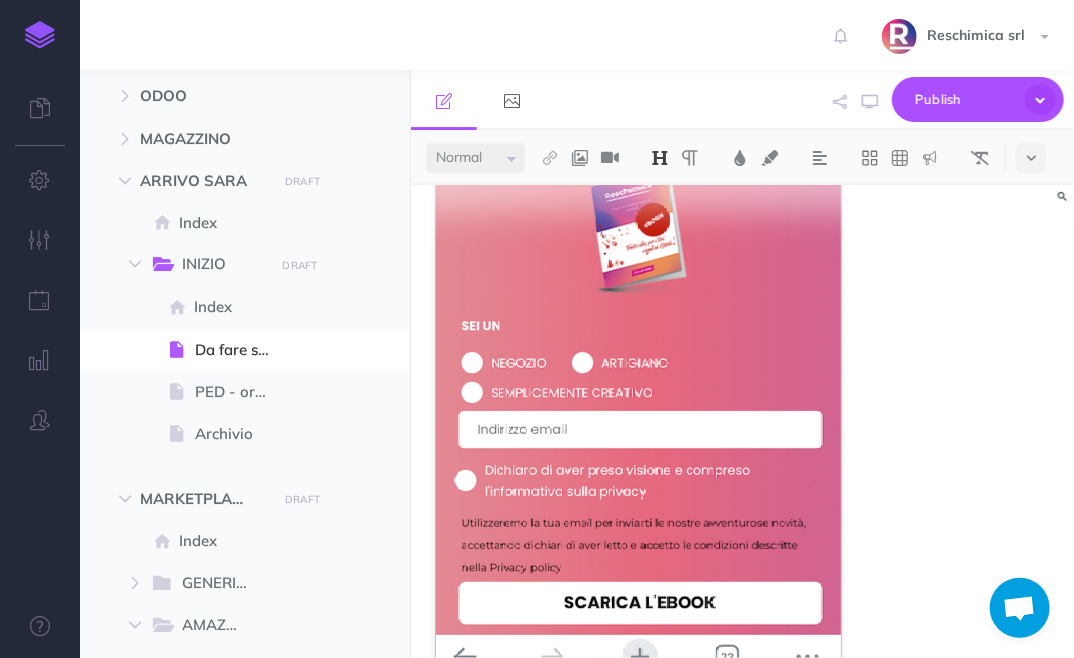 scroll, scrollTop: 573, scrollLeft: 0, axis: vertical 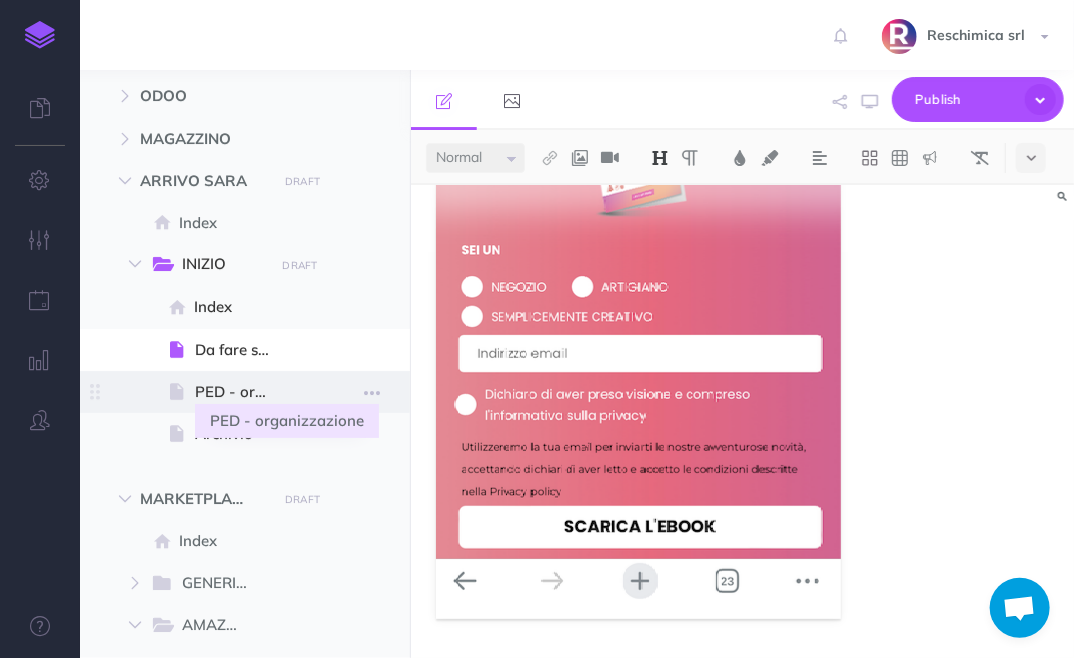 click on "PED - organizzazione" at bounding box center (242, 392) 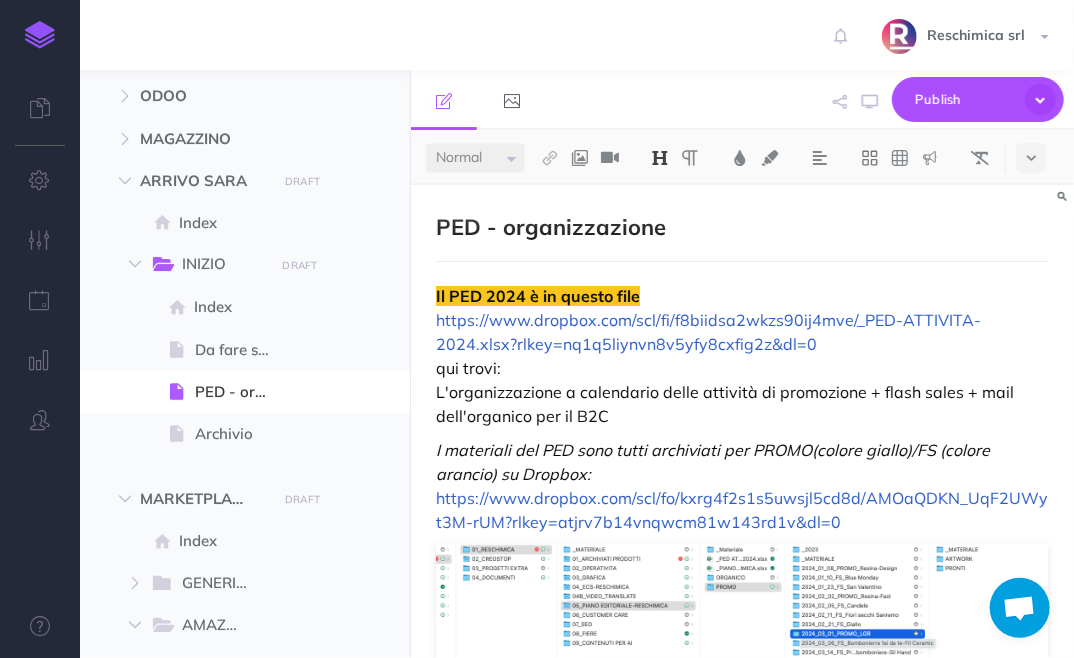 scroll, scrollTop: 472, scrollLeft: 0, axis: vertical 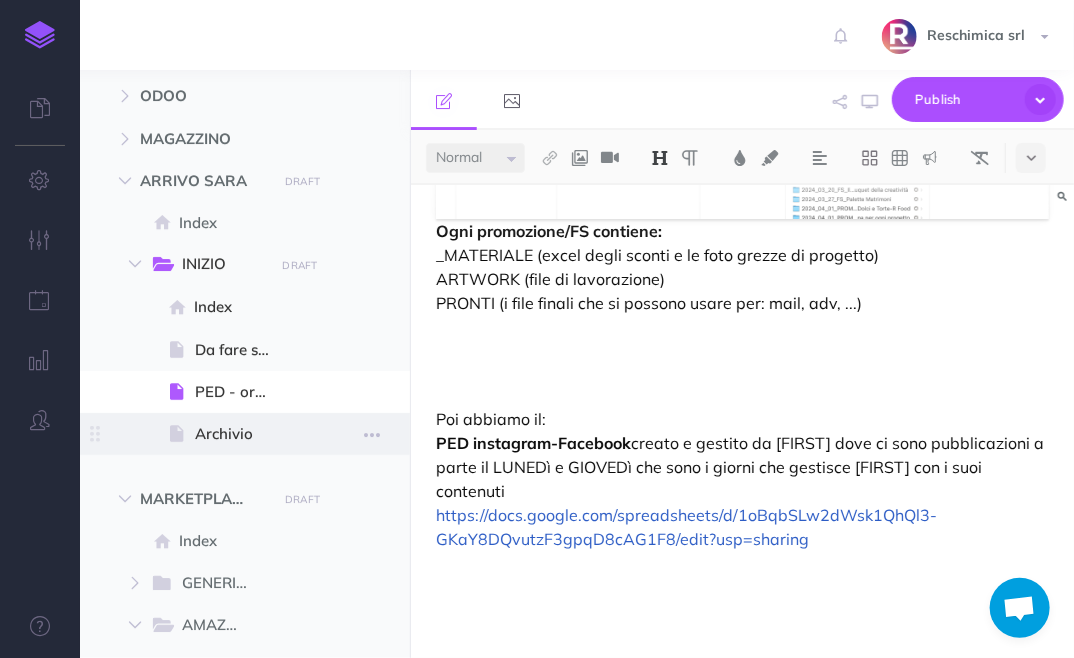 click on "Archivio" at bounding box center [242, 434] 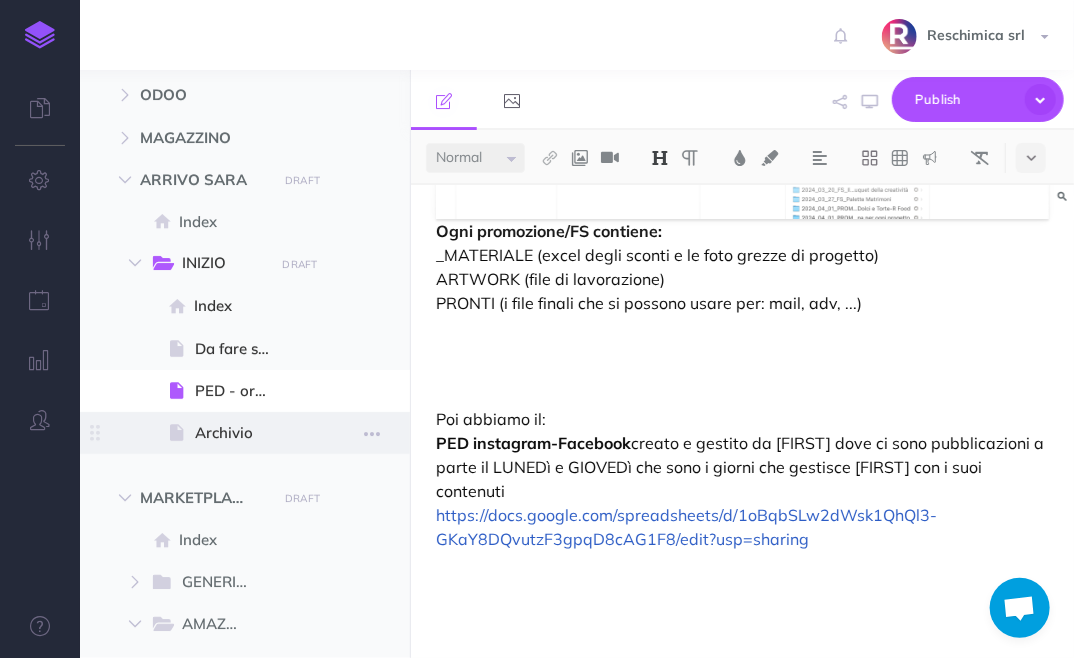 select on "null" 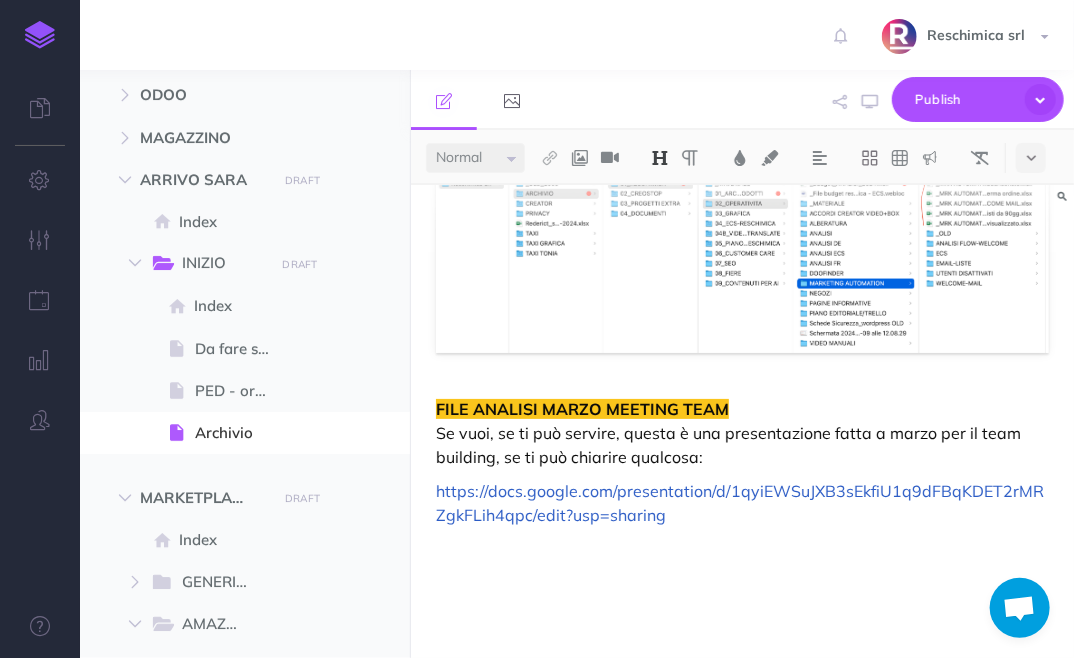 scroll, scrollTop: 1105, scrollLeft: 0, axis: vertical 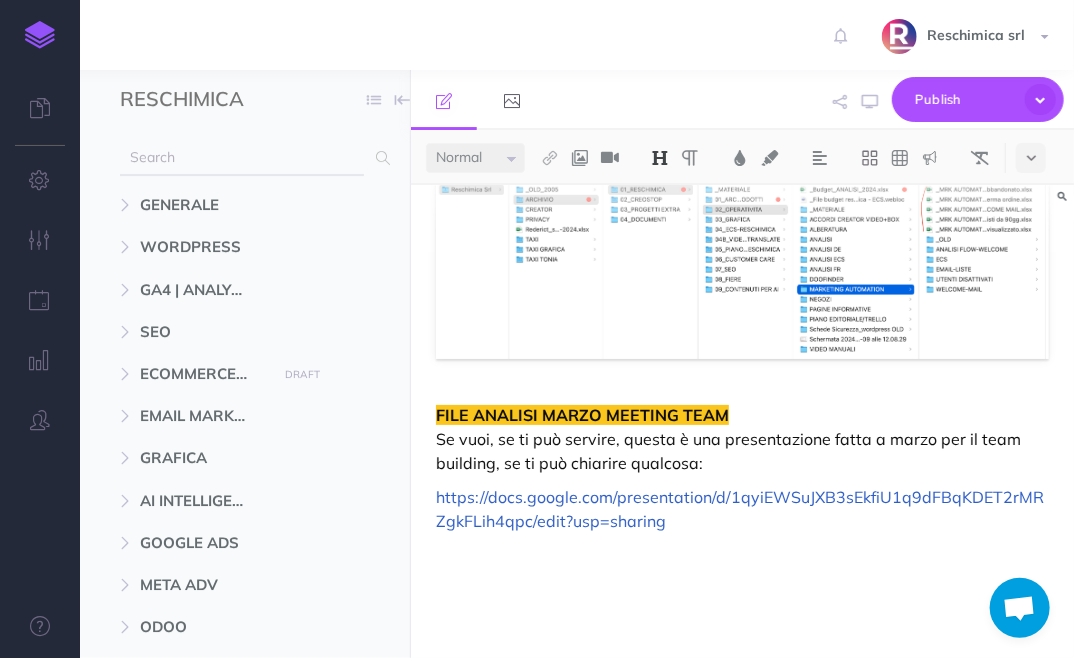 click on "GENERALE
New folder   Add a new folder inside this folder   New page   Add a new blank page to this folder         Notes manager   Duplicate   Settings   Delete
WORDPRESS
New folder   Add a new folder inside this folder   New page   Add a new blank page to this folder         Notes manager   Duplicate   Settings   Delete
GA4 | ANALYTICS - ANALISI
New folder   Add a new folder inside this folder   New page   Add a new blank page to this folder         Notes manager   Duplicate   Settings   Delete
SEO
New folder   Add a new folder inside this folder   New page   Add a new blank page to this folder         Notes manager   Duplicate   Settings   Delete
ECOMMERCE-PRESTASHOP
DRAFT     Publish these changes     Nevermind   Publish     New folder   Add a new folder inside this folder   New page   Add a new blank page to this folder" at bounding box center (245, 1593) 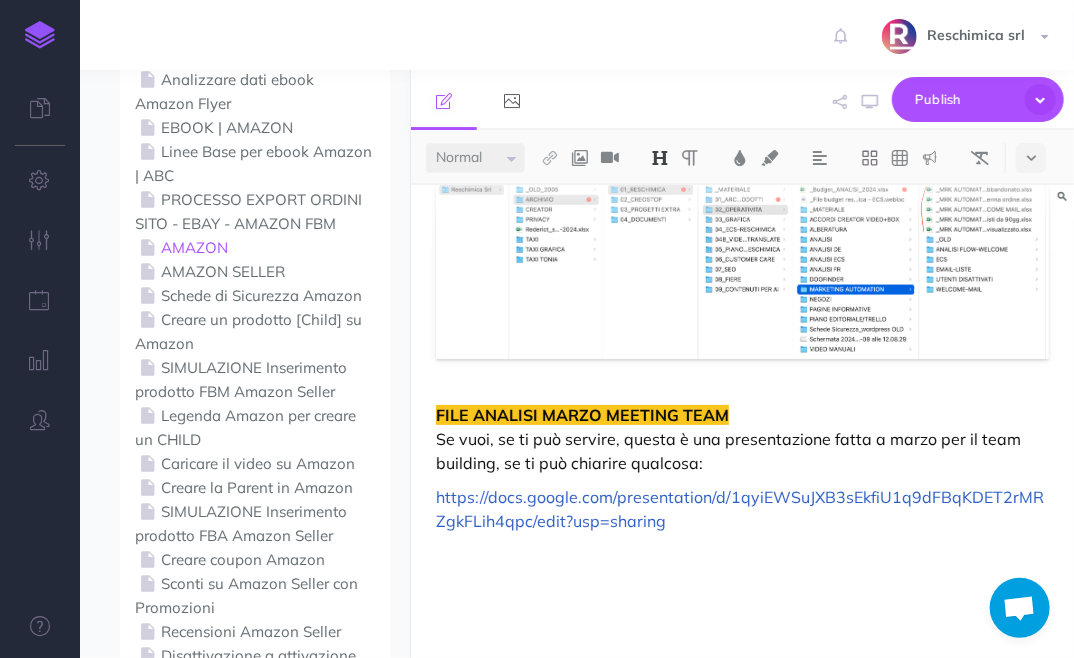 type on "amazon" 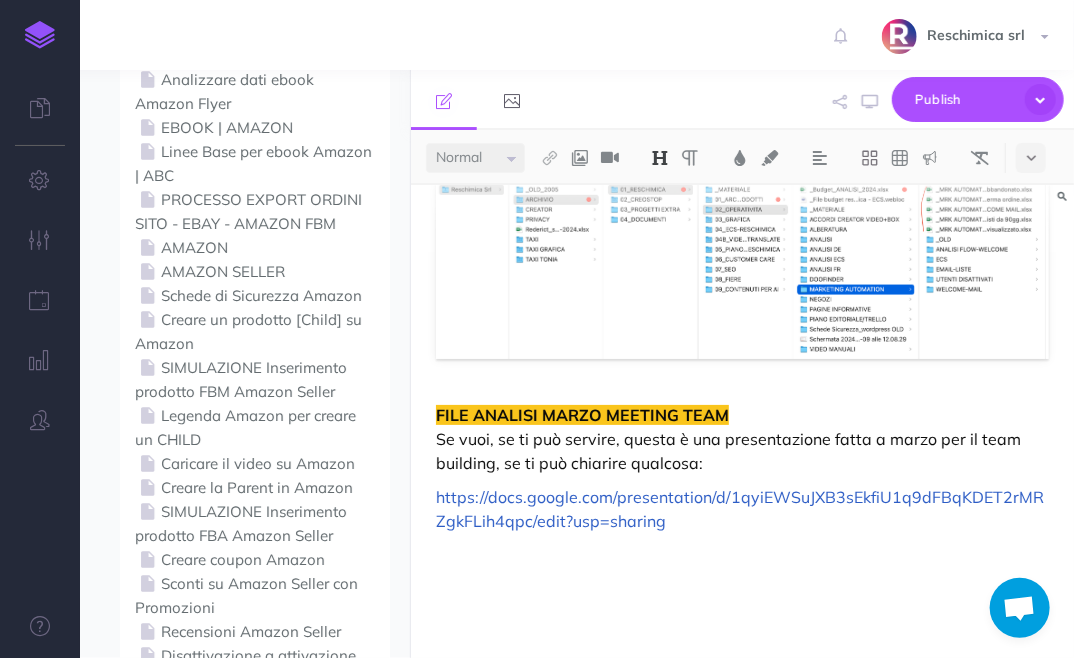 click on "AMAZON" at bounding box center [255, 248] 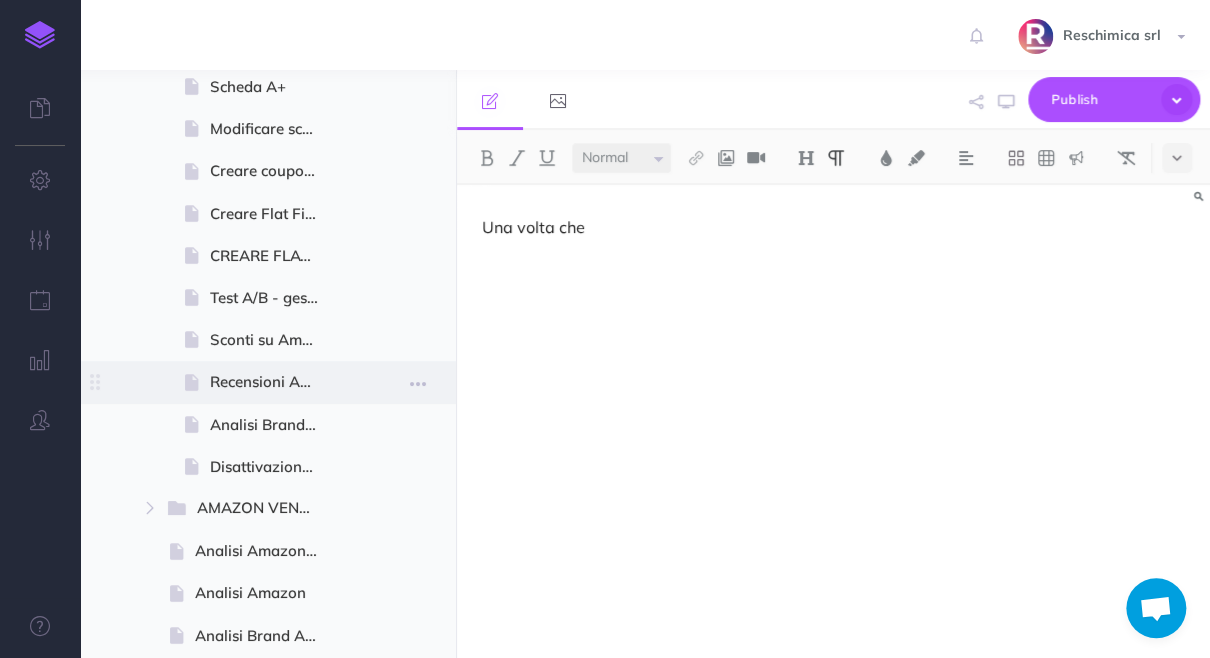 scroll, scrollTop: 1830, scrollLeft: 0, axis: vertical 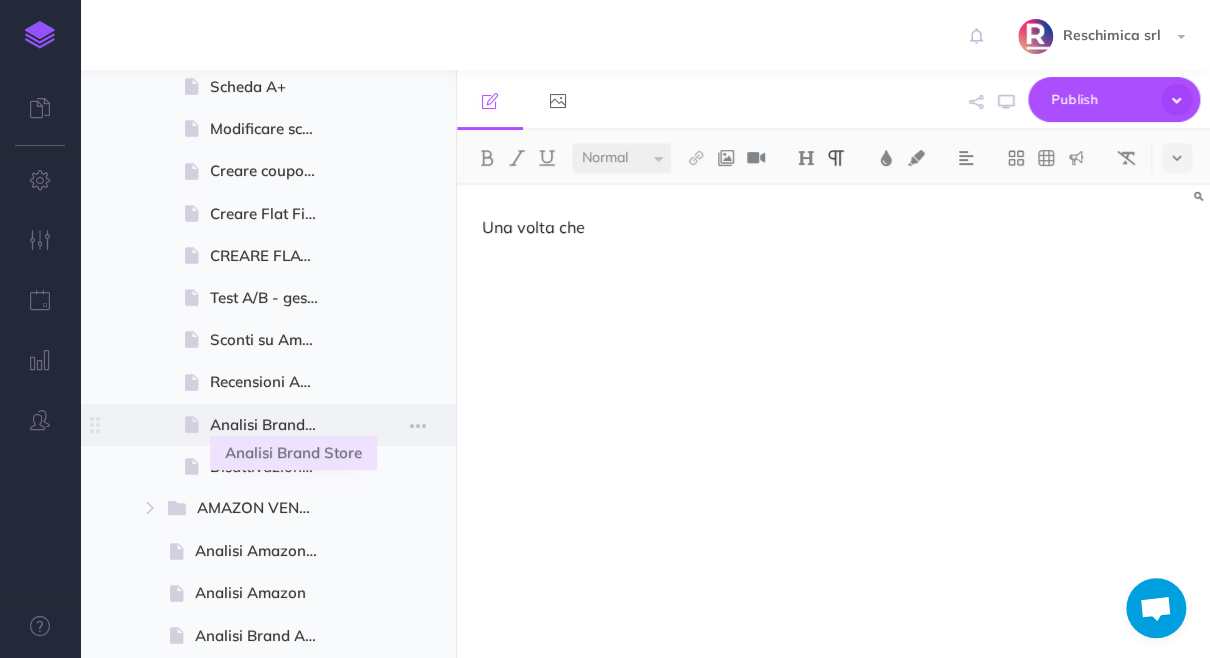 click on "Analisi Brand Store" at bounding box center (273, 425) 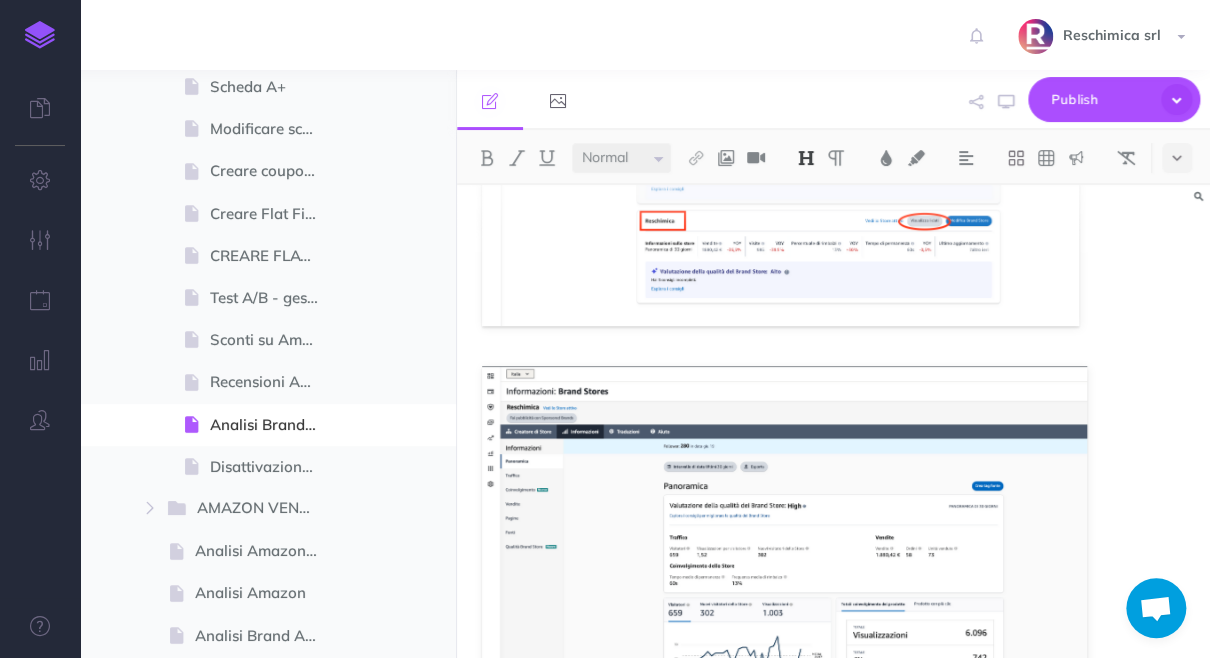 scroll, scrollTop: 1139, scrollLeft: 0, axis: vertical 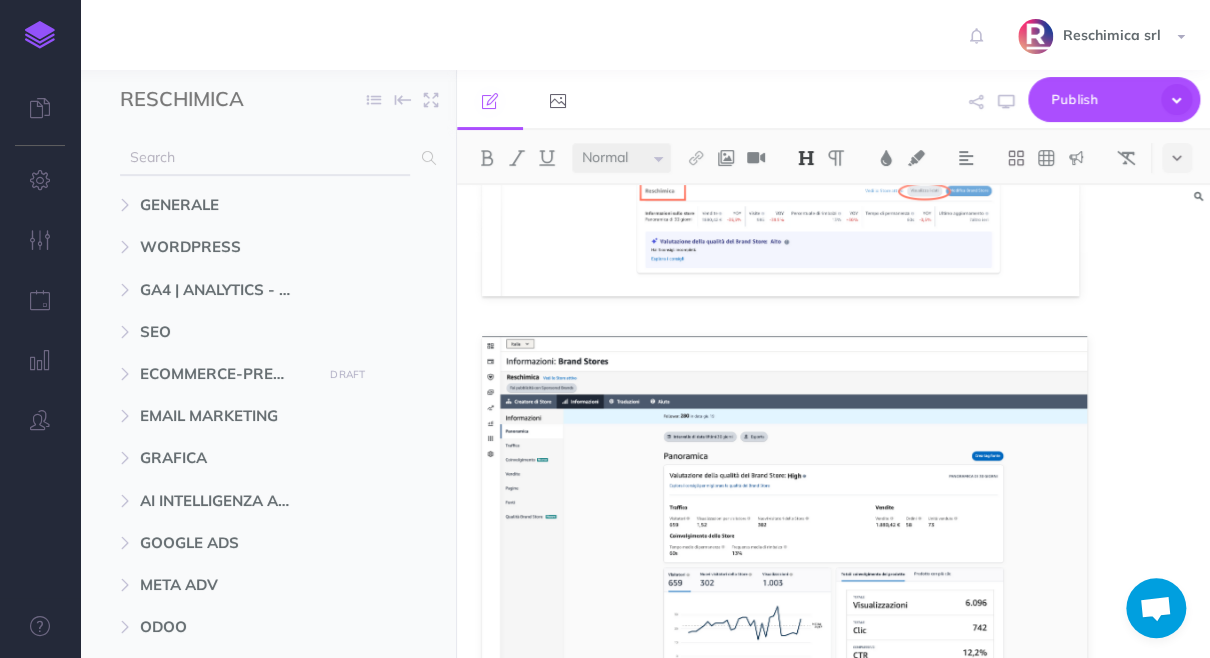 click at bounding box center (265, 158) 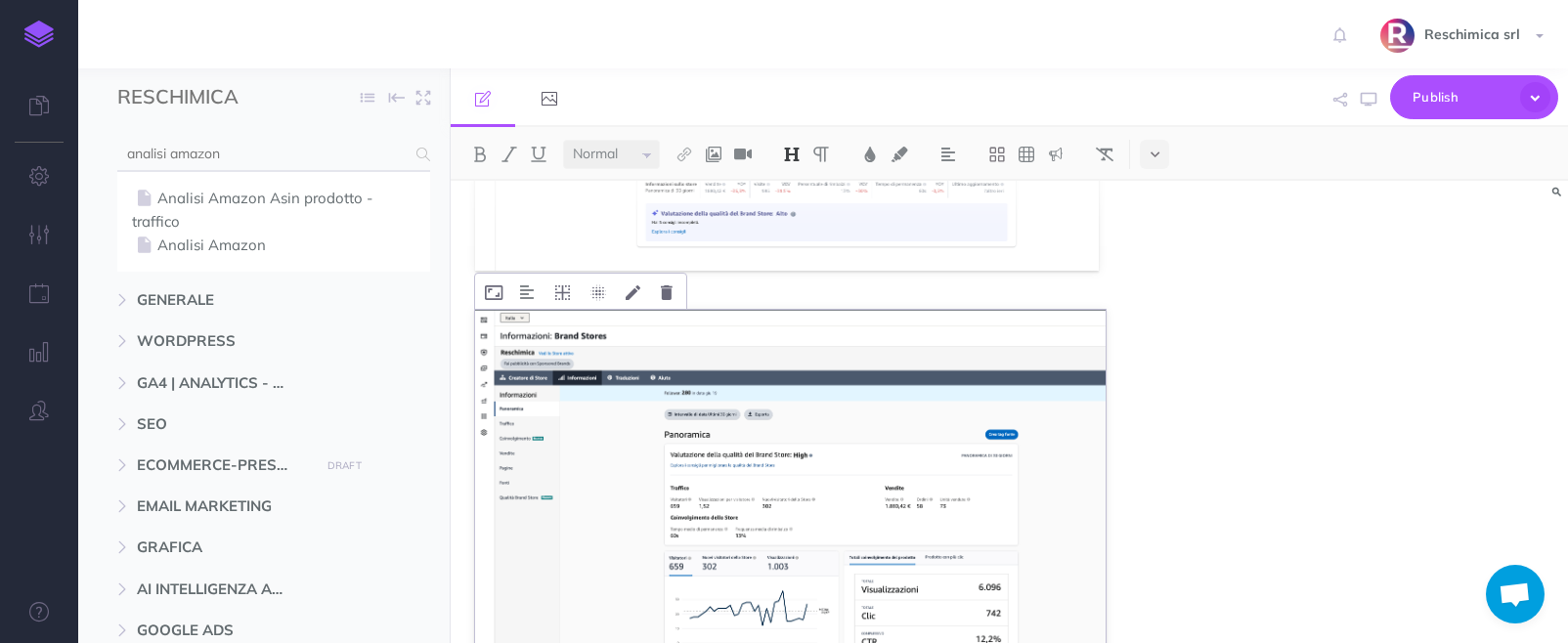 scroll, scrollTop: 1189, scrollLeft: 0, axis: vertical 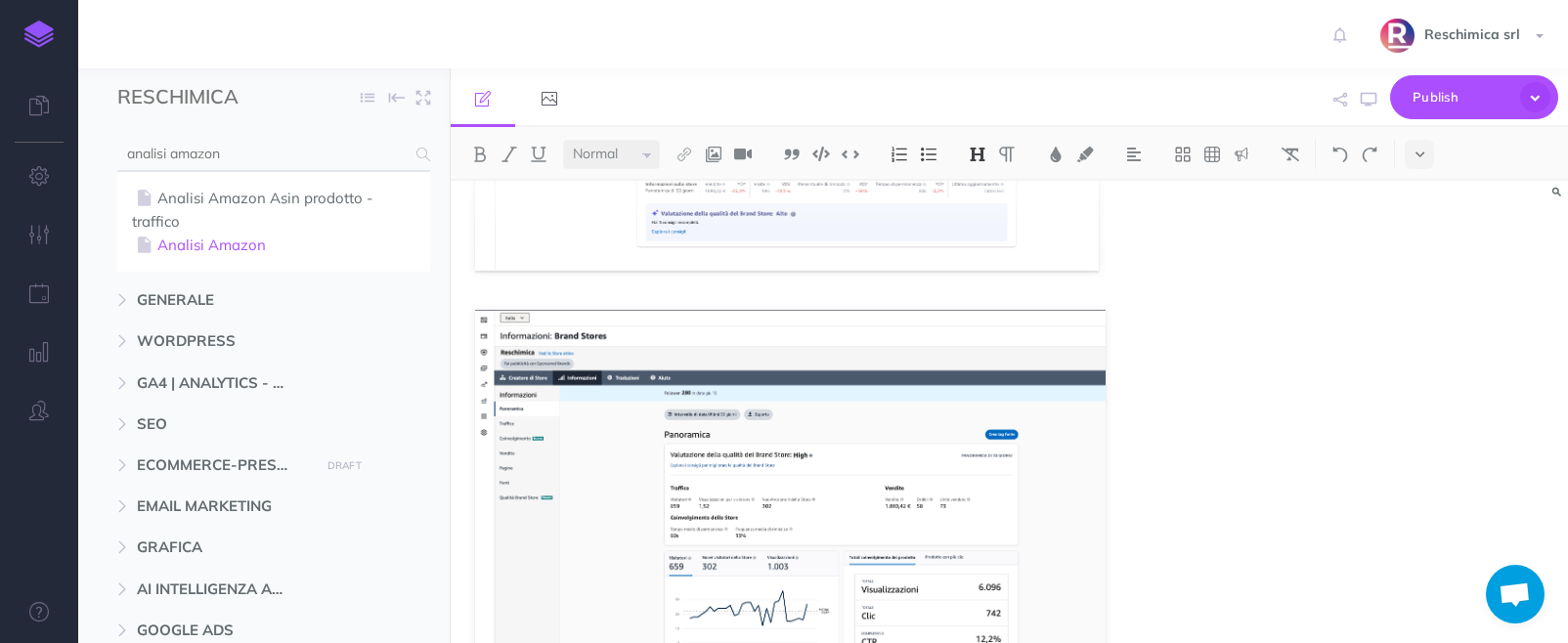 type on "analisi amazon" 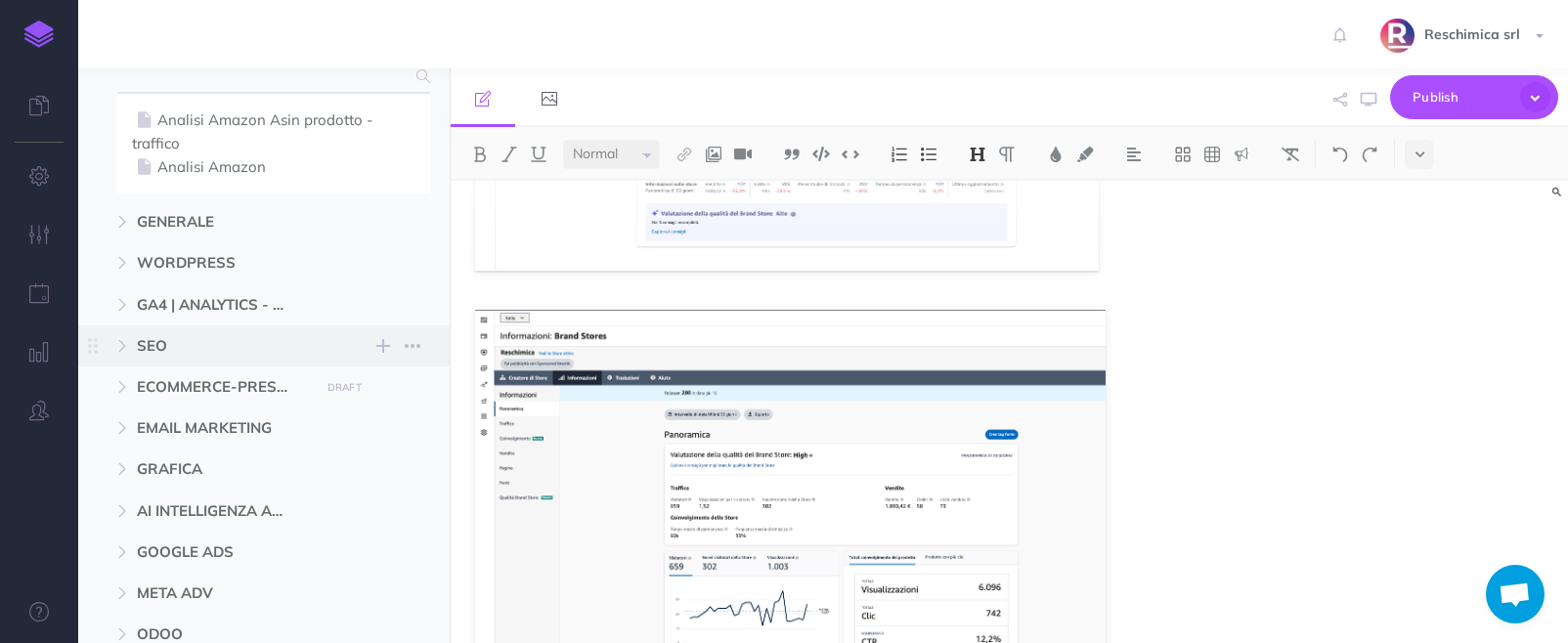 select on "null" 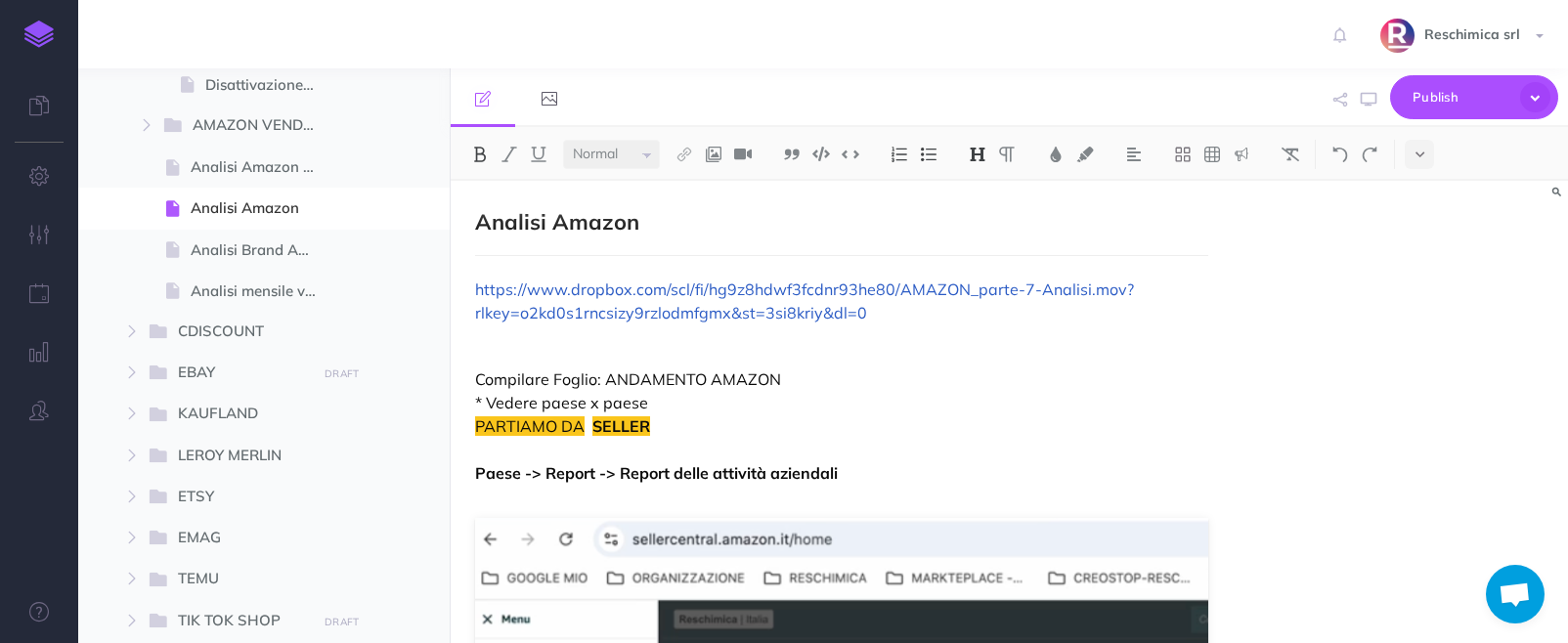 scroll, scrollTop: 2191, scrollLeft: 0, axis: vertical 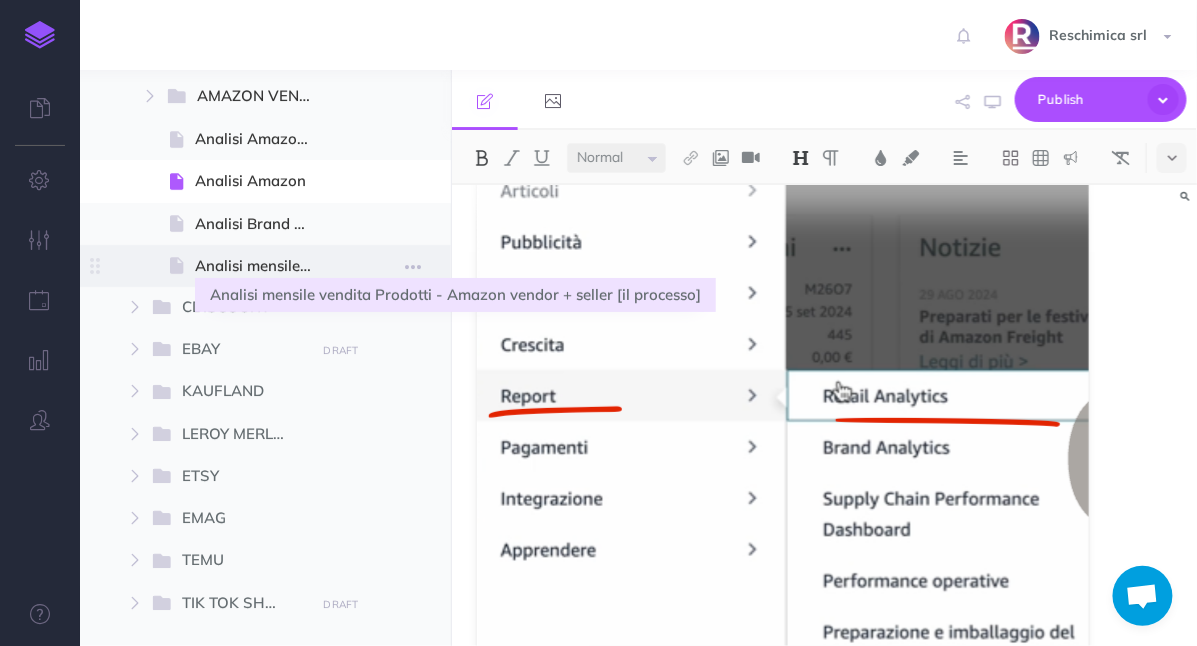 click on "Analisi mensile vendita Prodotti - Amazon vendor + seller [il processo]" at bounding box center [263, 266] 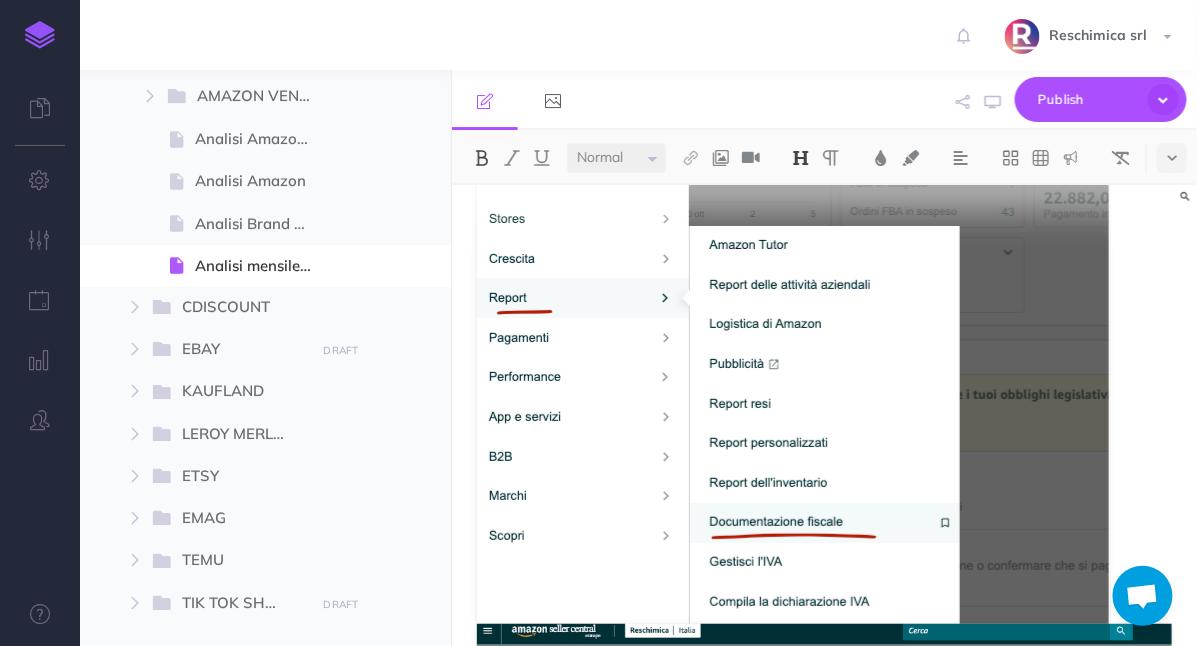 scroll, scrollTop: 1811, scrollLeft: 0, axis: vertical 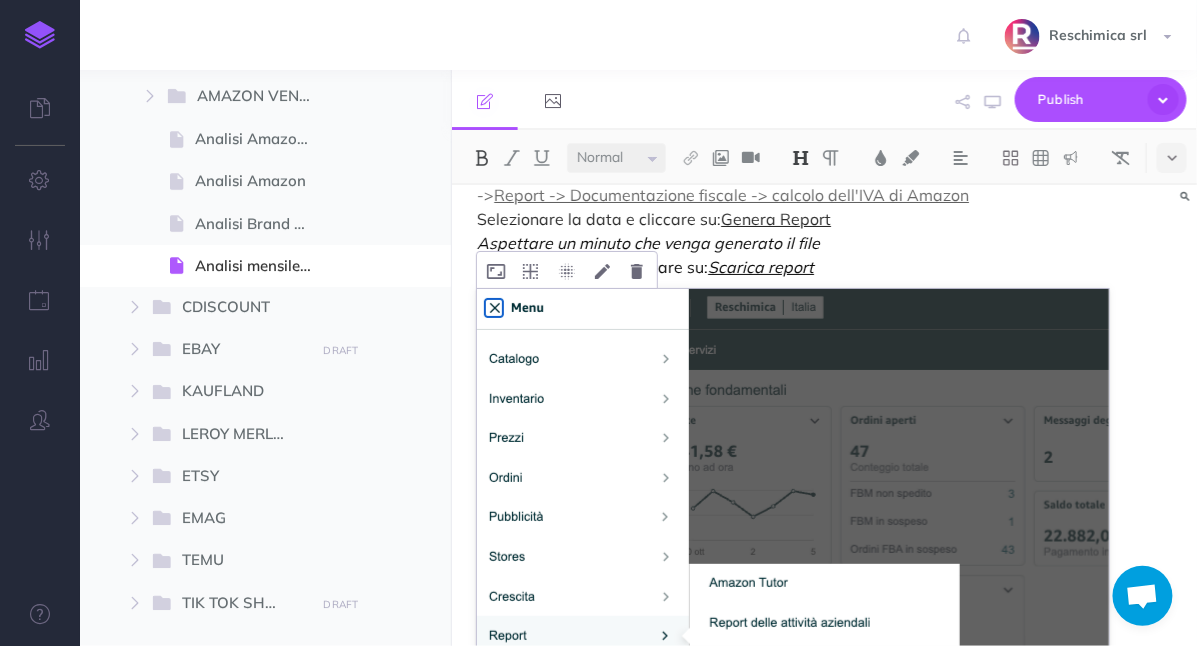 click at bounding box center [793, 625] 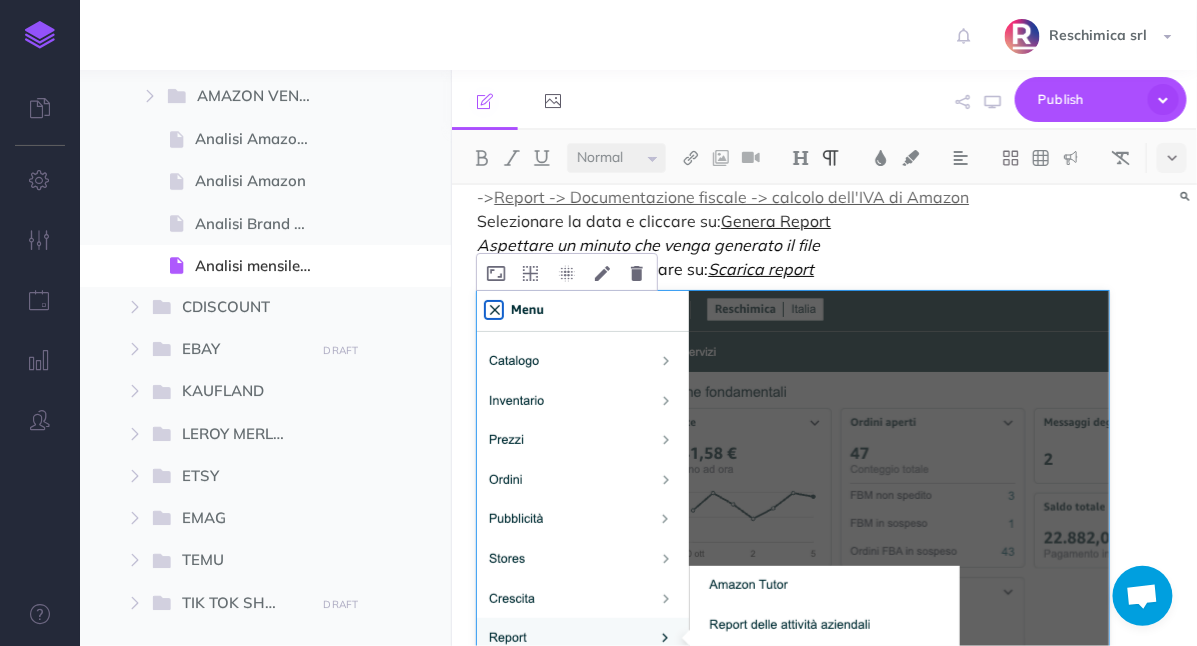 copy 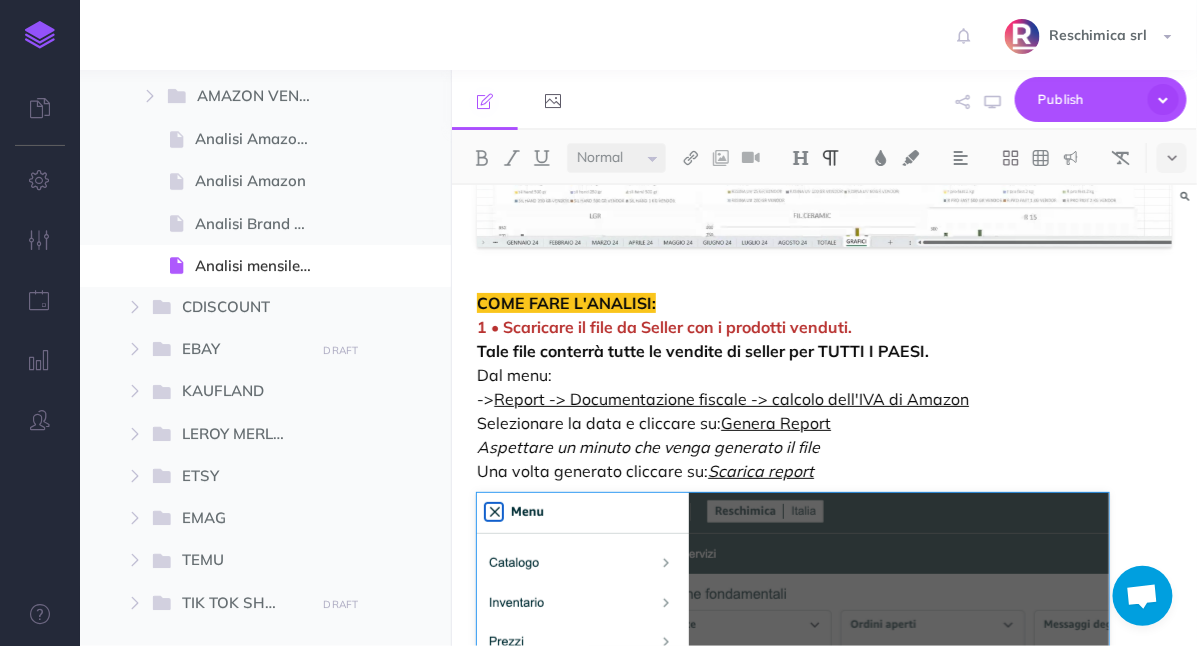 scroll, scrollTop: 1211, scrollLeft: 0, axis: vertical 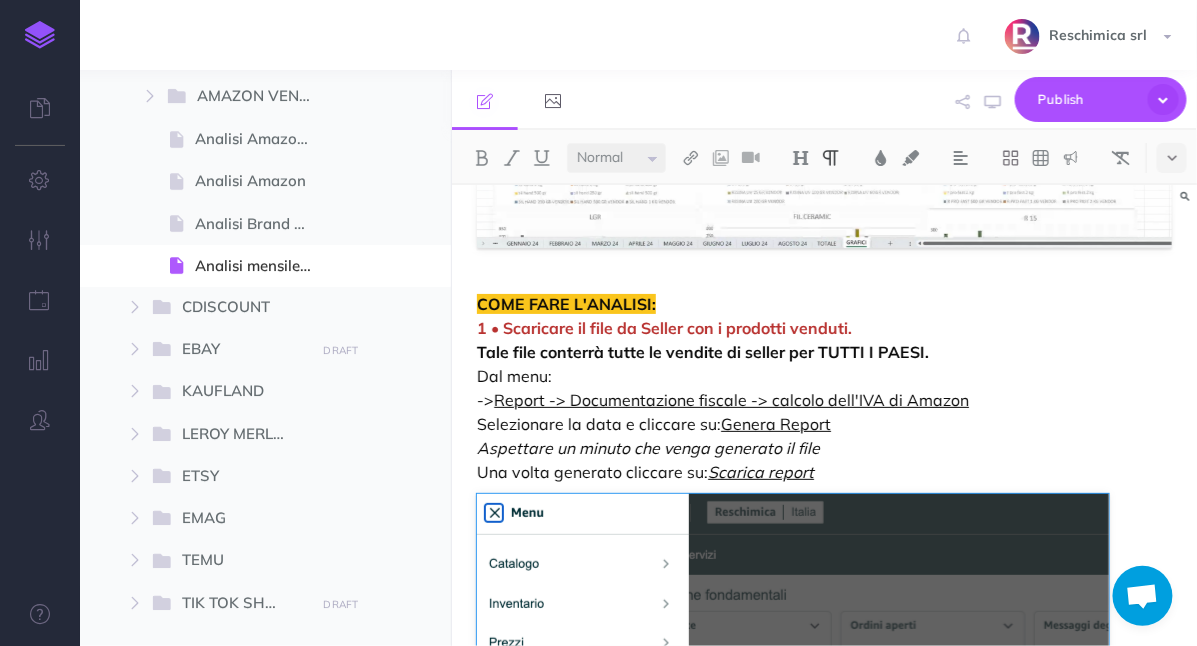 click on "COME FARE L'ANALISI: 1 • Scaricare il file da Seller con i prodotti venduti. Tale file conterrà tutte le vendite di seller per TUTTI I PAESI. Dal menu: -> Report -> Documentazione fiscale -> calcolo dell'IVA di Amazon Selezionare la data e cliccare su: Genera Report Aspettare un minuto che venga generato il file Una volta generato cliccare su: Scarica report" at bounding box center (824, 388) 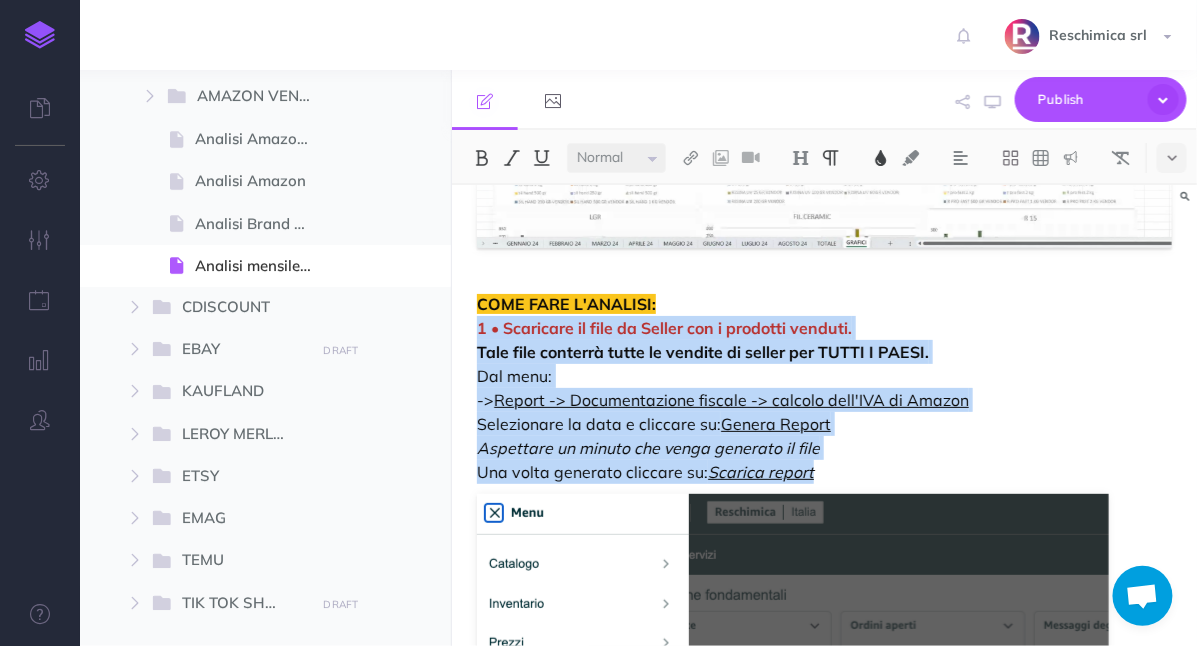 drag, startPoint x: 867, startPoint y: 456, endPoint x: 471, endPoint y: 307, distance: 423.104 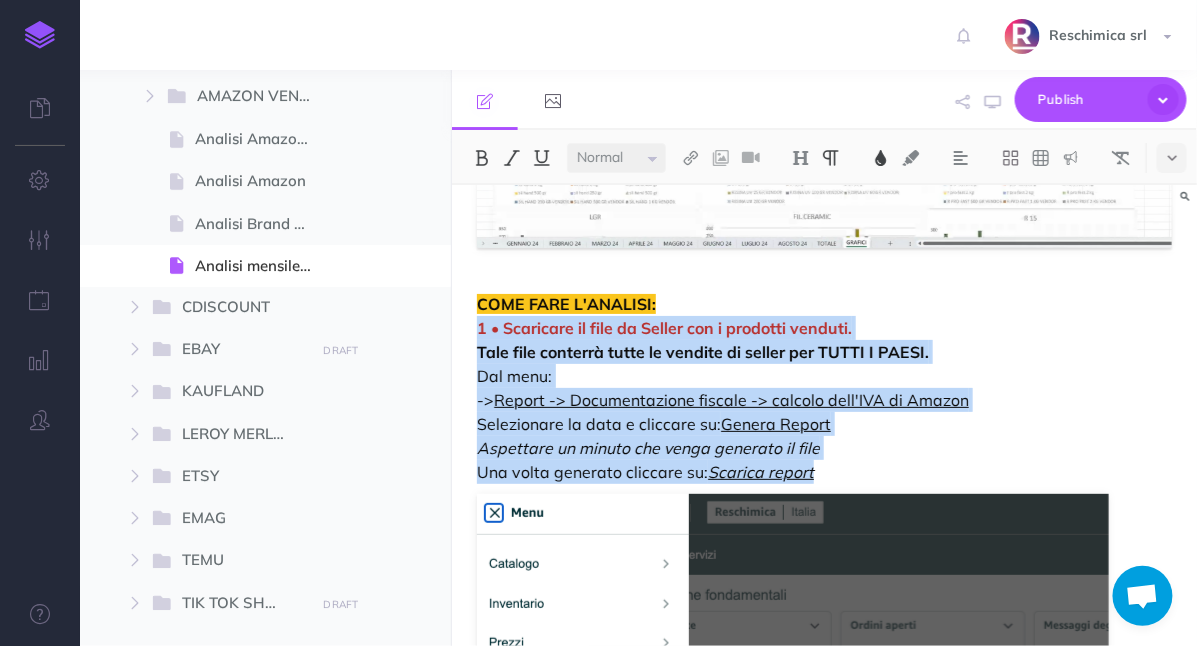 click on "Analisi mensile vendita Prodotti - Amazon vendor + seller [il processo] OBIETTIVO DELL'ANALISI: Questa analisi ha l'obiettivo di mostrare le vendite di Amazon dalla sua piattaforma sia di Vendor che Seller [Vendor -> ad oggi noi da Odoo oggi sappiamo quanti prodotti/pallet vendiamo ad Amazon Vendor, NON sappiamo quando e cosa compra la gente] In questo modo vediamo i trend di vendita prodotto per prodotto sia per Seller che per Vendor. I file si trovano in questa cartella: https://www.dropbox.com/scl/fo/6ntlrc6qj2siarqpdsur3/AHzAXQ21avLAAT82ouFTrWo?rlkey=zyjnc8bb0nufqrvkynh57apei&st=l9x4wrzb&dl=0 Per ogni file per ogni paese vediamo: • nei mesi quanti prodotti, per ogni variante, sono stati venduti (il numero di riferisce a l valore giornaliero ) • I grafici dove possiamo notare i trend di vendita COME FARE L'ANALISI: [NUMBER] • Scaricare il file da Seller con i prodotti venduti. Tale file conterrà tutte le vendite di seller per TUTTI I PAESI. Dal menu: ->" at bounding box center [824, 2257] 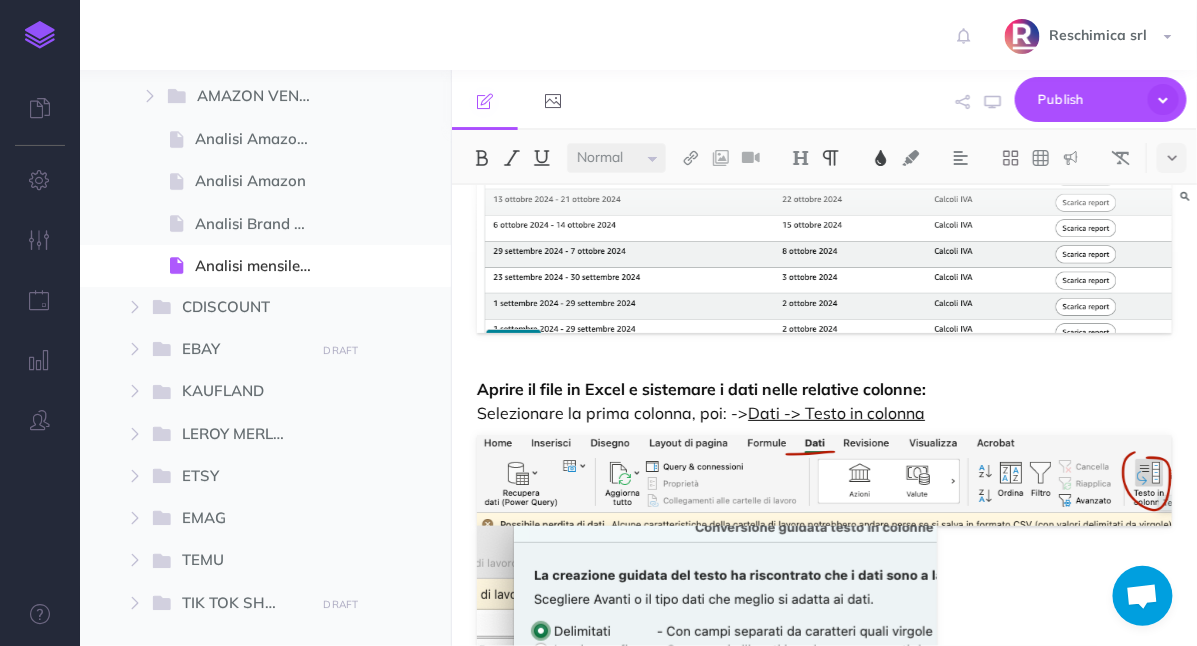 scroll, scrollTop: 2532, scrollLeft: 0, axis: vertical 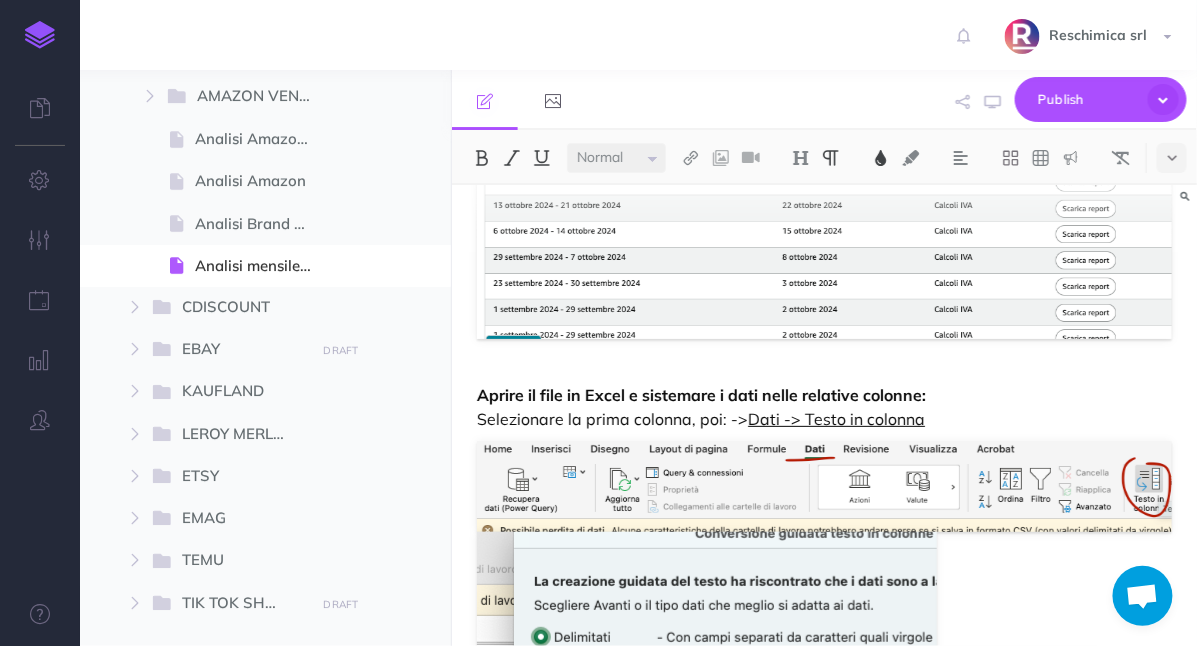 copy on "1 • Scaricare il file da Seller con i prodotti venduti. Tale file conterrà tutte le vendite di seller per TUTTI I PAESI. Dal menu: -> Report -> Documentazione fiscale -> calcolo dell'IVA di Amazon Selezionare la data e cliccare su: Genera Report Aspettare un minuto che venga generato il file Una volta generato cliccare su: Scarica report" 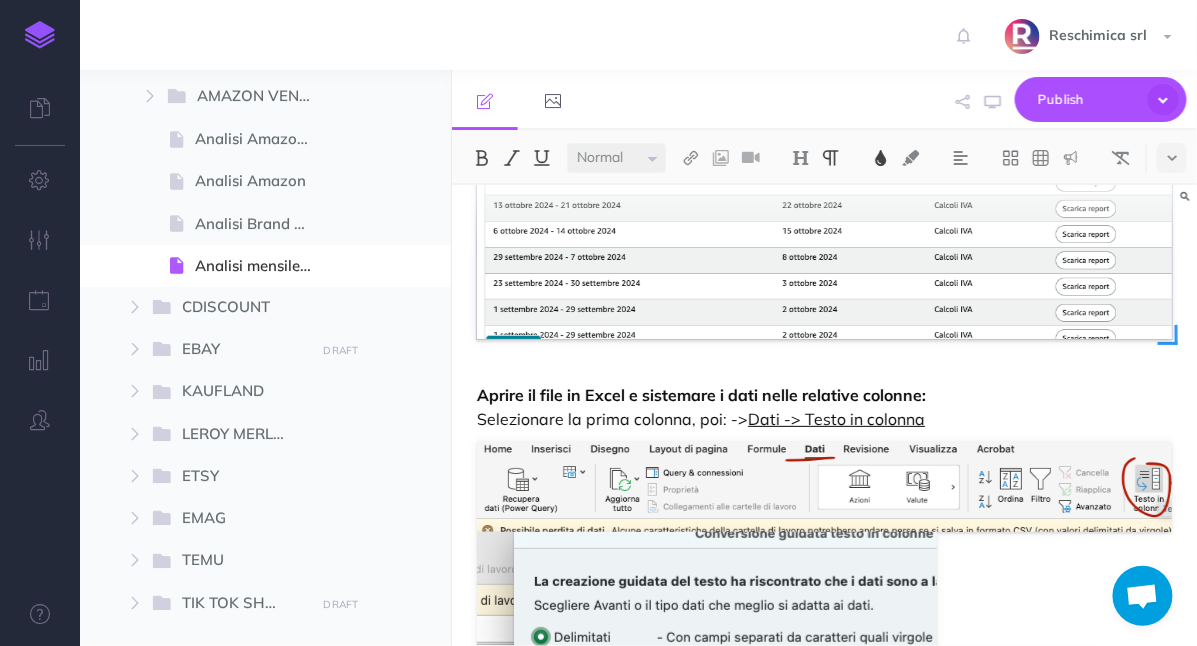 click at bounding box center (824, 92) 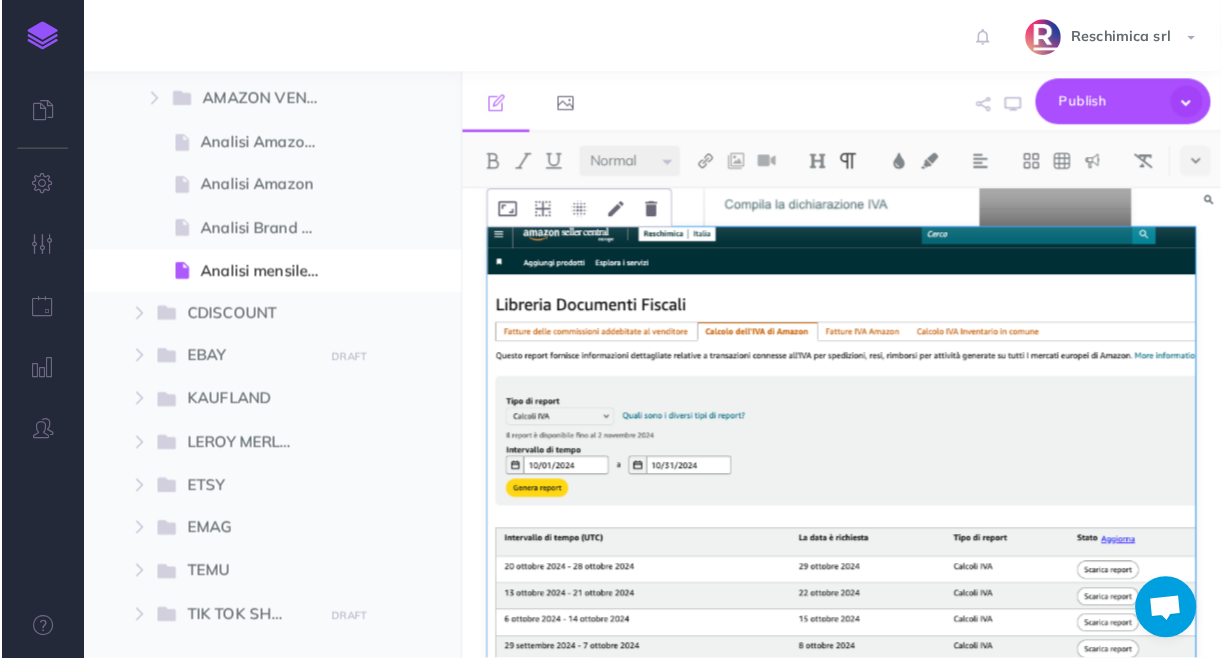 scroll, scrollTop: 2148, scrollLeft: 0, axis: vertical 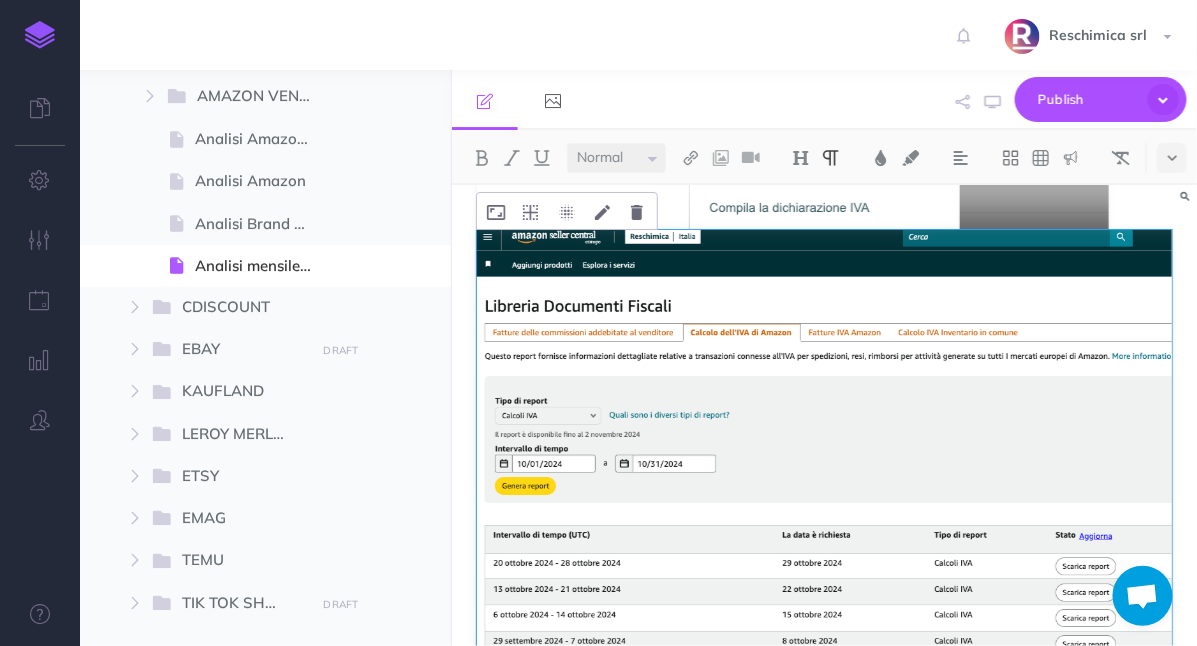 click at bounding box center [824, 476] 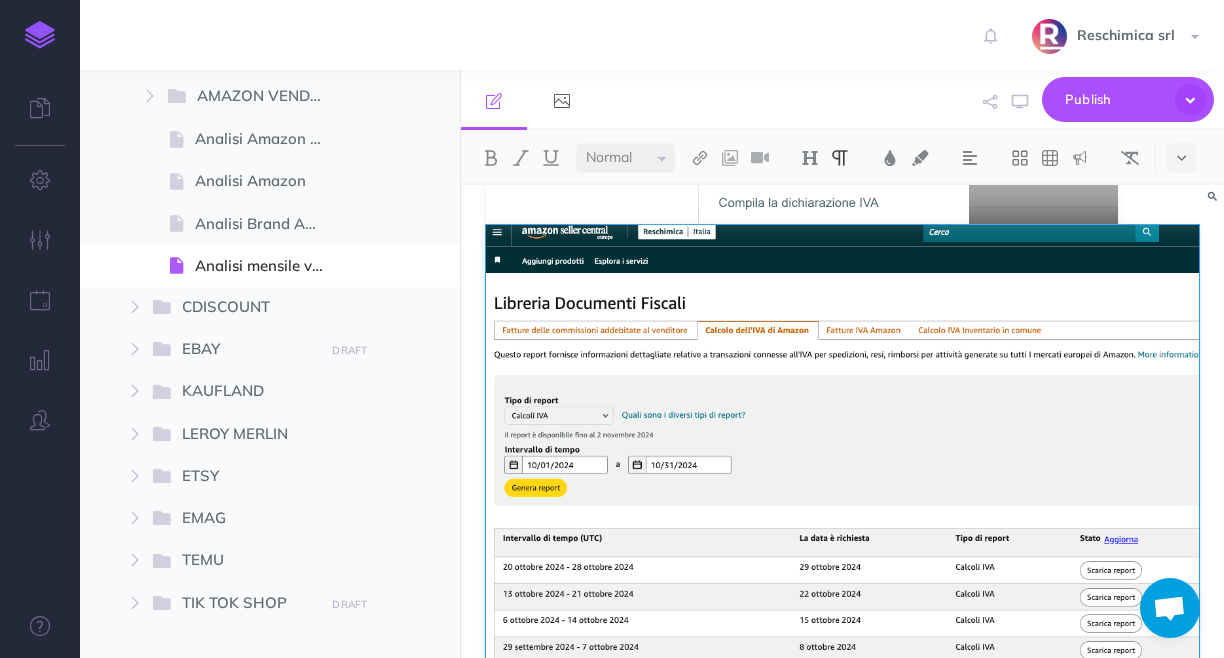 scroll, scrollTop: 2242, scrollLeft: 0, axis: vertical 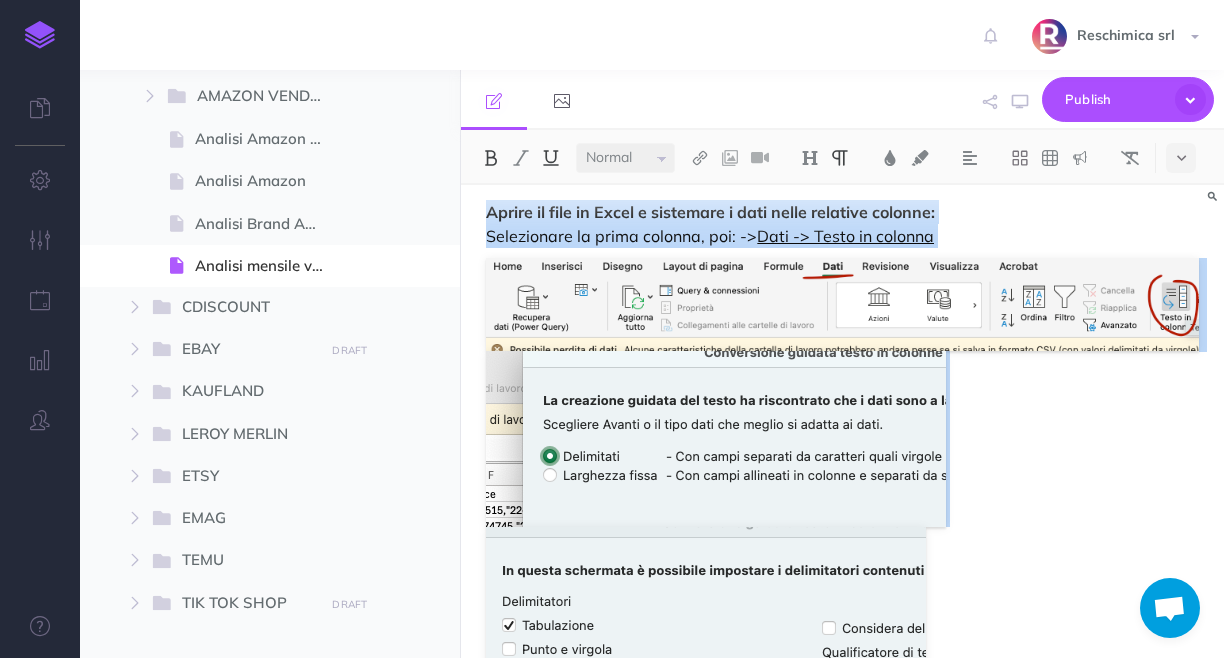 drag, startPoint x: 774, startPoint y: 410, endPoint x: 1120, endPoint y: 591, distance: 390.48303 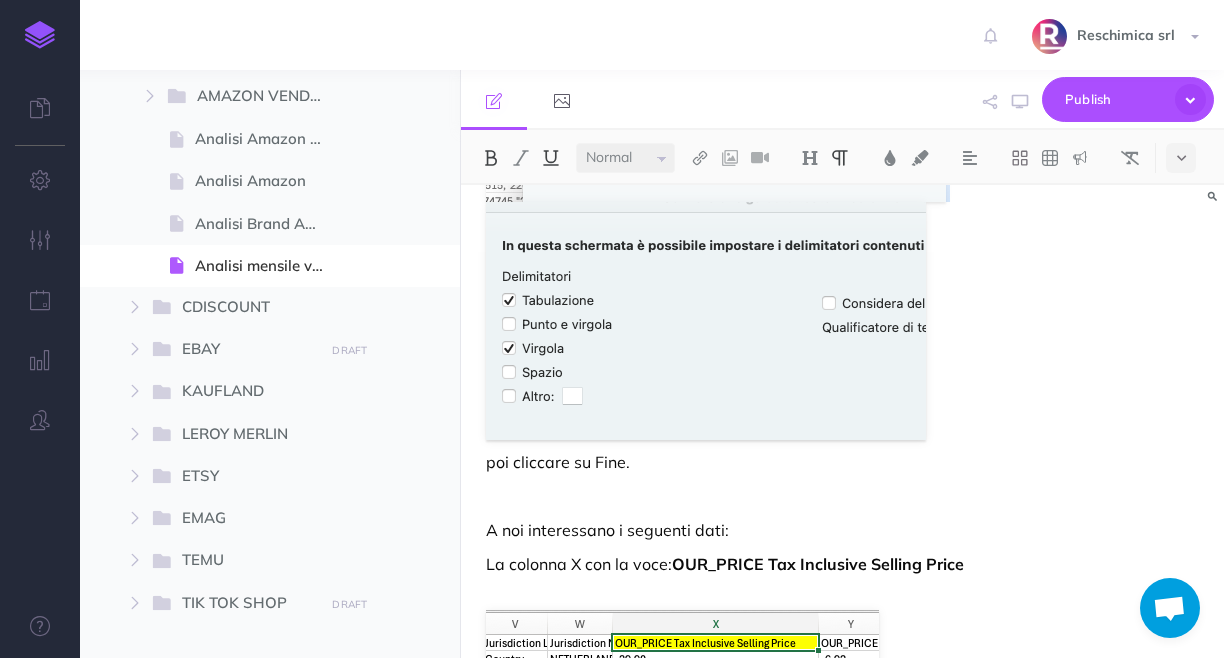 scroll, scrollTop: 3051, scrollLeft: 0, axis: vertical 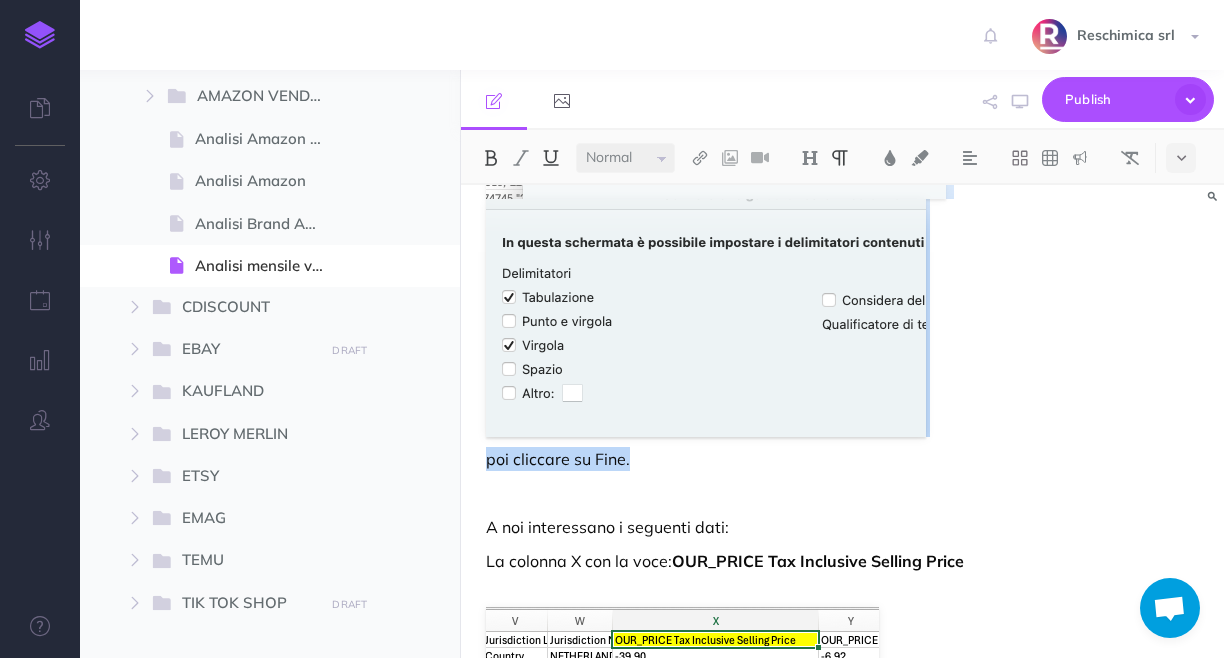 click on "poi cliccare su Fine." at bounding box center (842, 459) 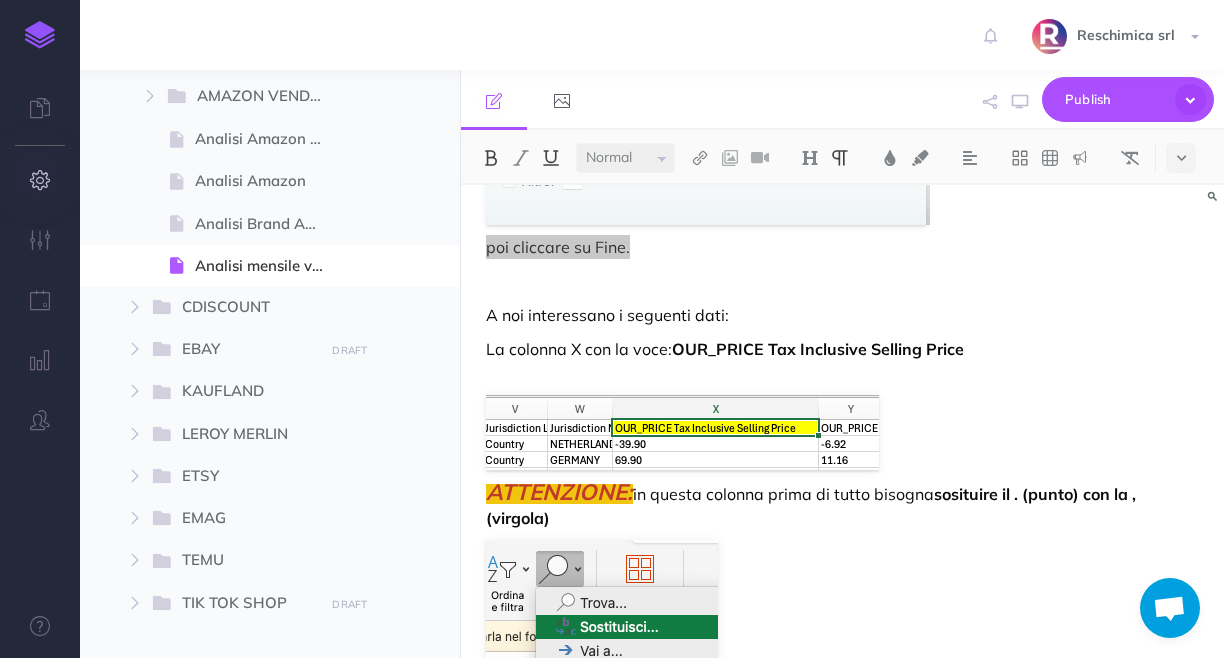 scroll, scrollTop: 3264, scrollLeft: 0, axis: vertical 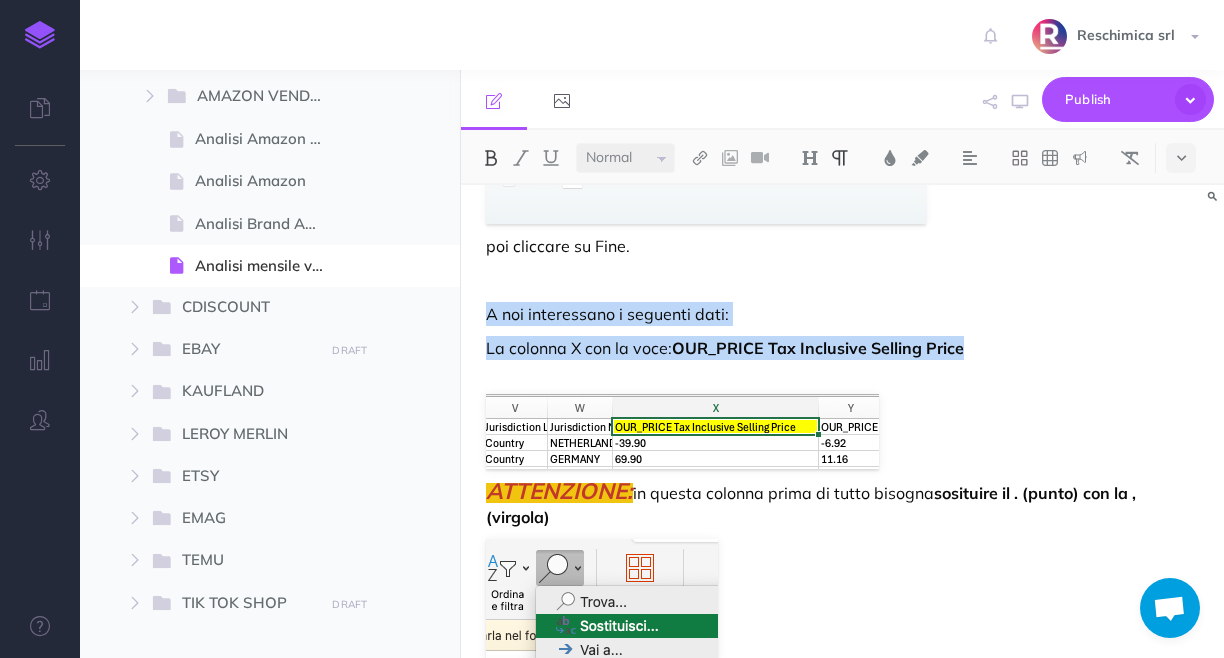 drag, startPoint x: 489, startPoint y: 312, endPoint x: 985, endPoint y: 337, distance: 496.62964 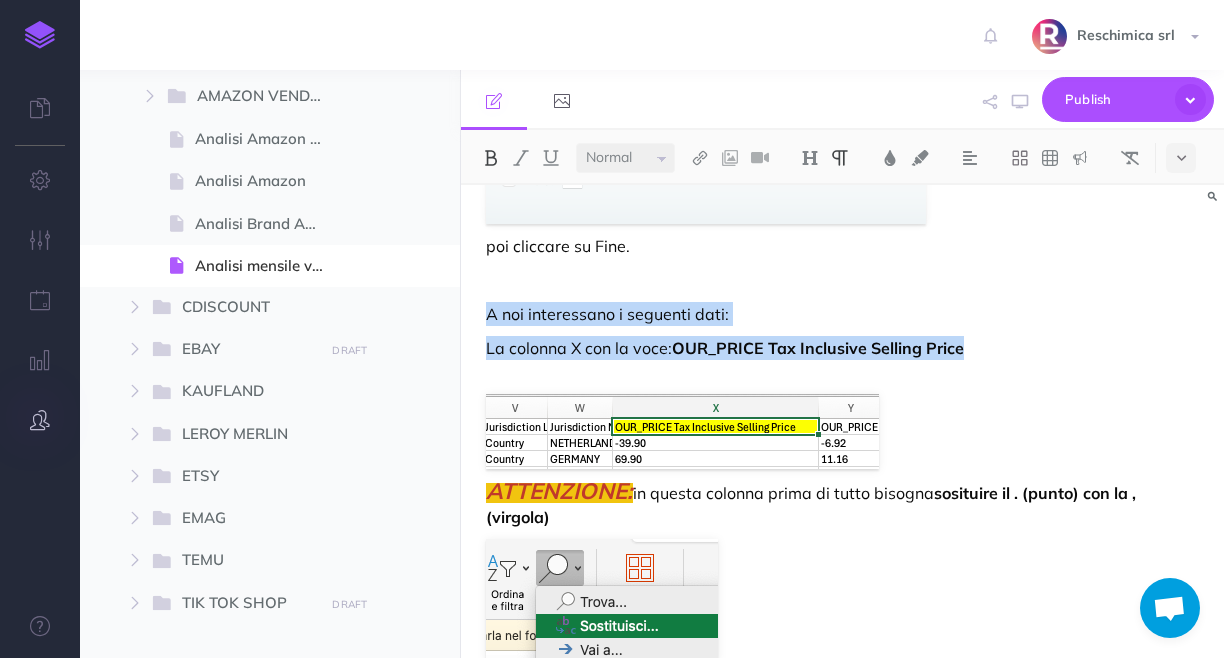 copy on "A noi interessano i seguenti dati: La colonna X con la voce:  OUR_PRICE Tax Inclusive Selling Price" 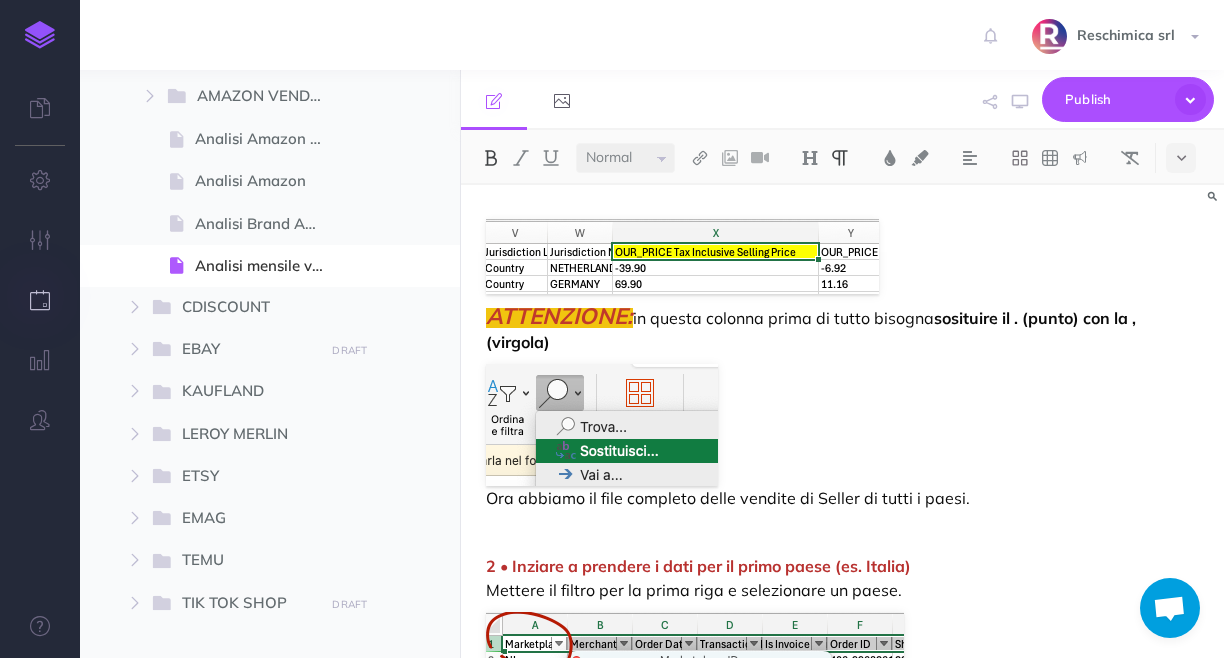scroll, scrollTop: 3442, scrollLeft: 0, axis: vertical 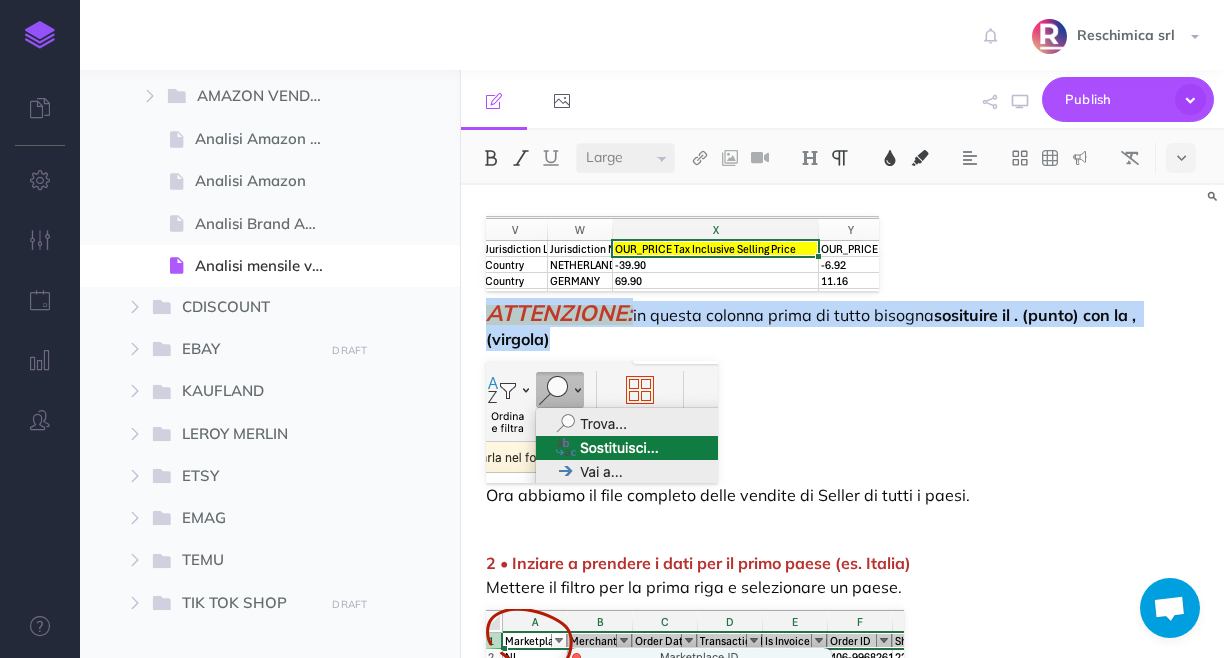 drag, startPoint x: 559, startPoint y: 338, endPoint x: 491, endPoint y: 321, distance: 70.0928 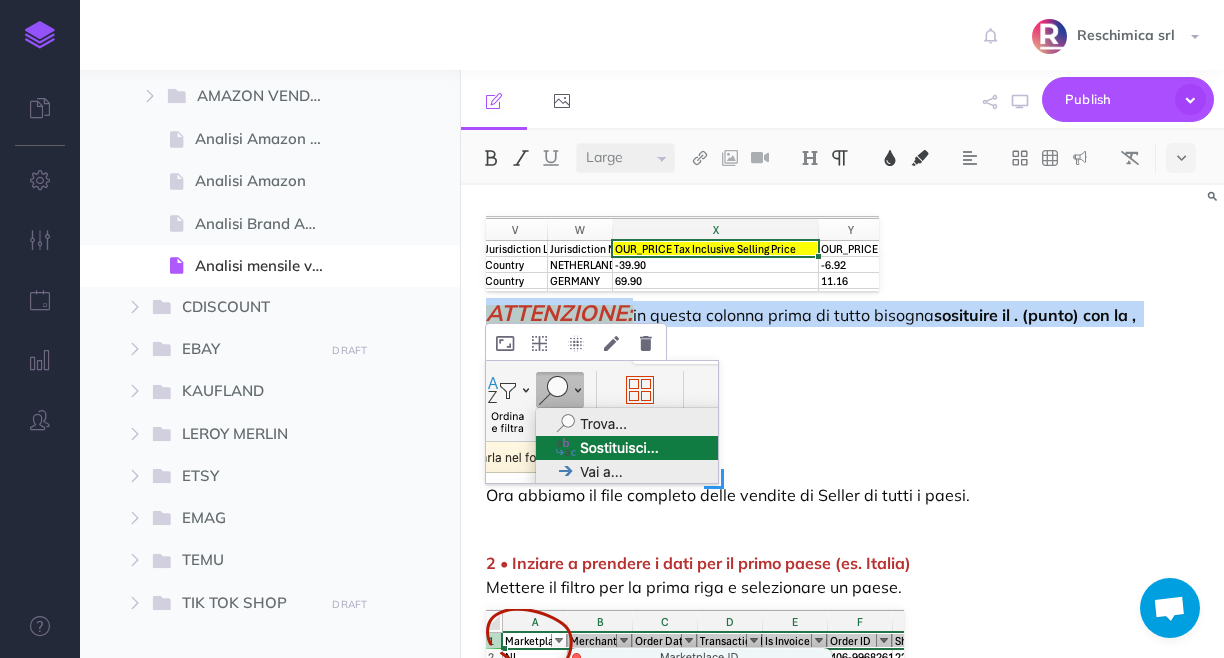click at bounding box center (602, 422) 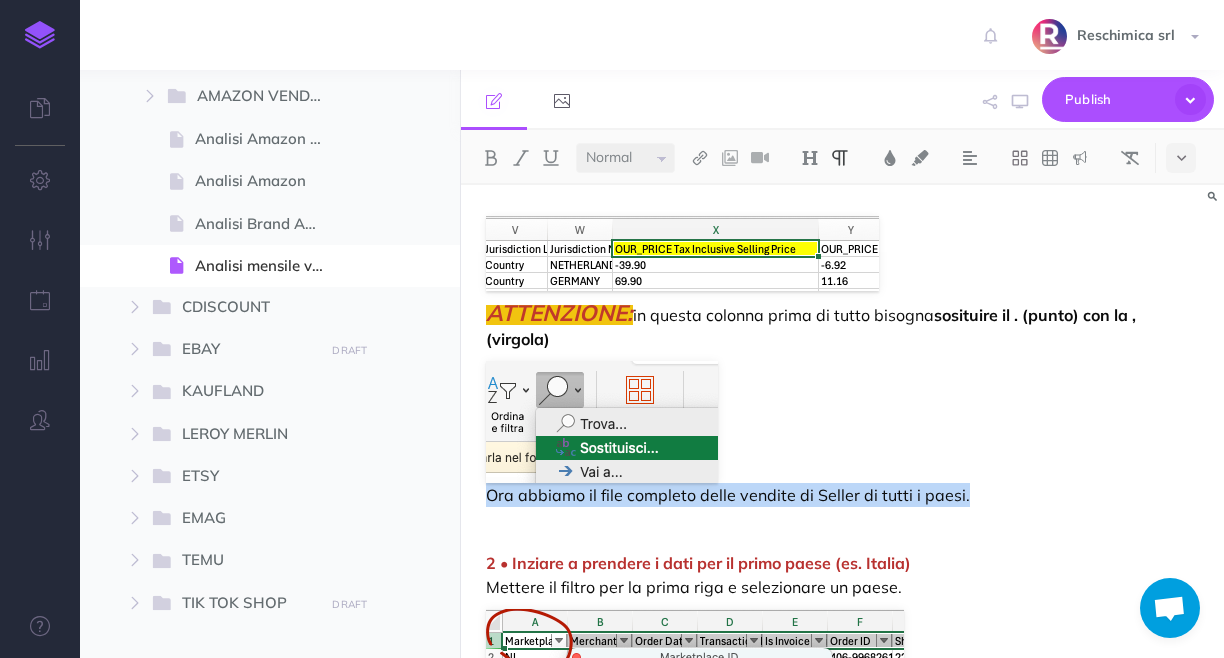 drag, startPoint x: 487, startPoint y: 495, endPoint x: 1025, endPoint y: 495, distance: 538 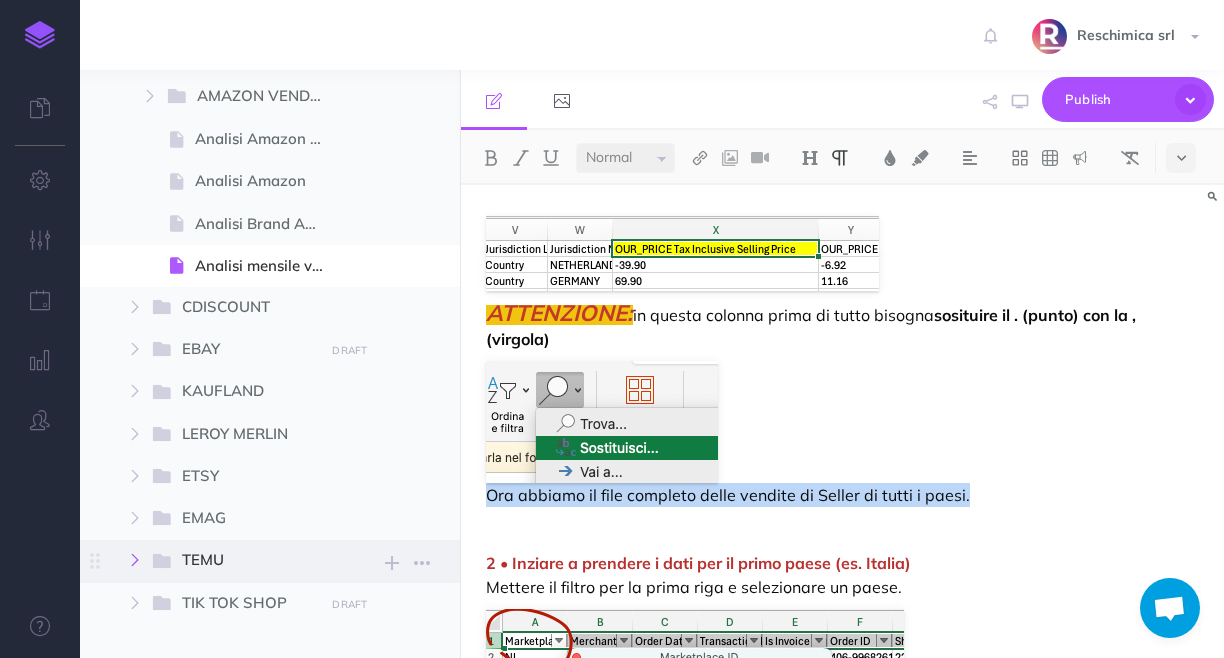 copy on "Ora abbiamo il file completo delle vendite di Seller di tutti i paesi." 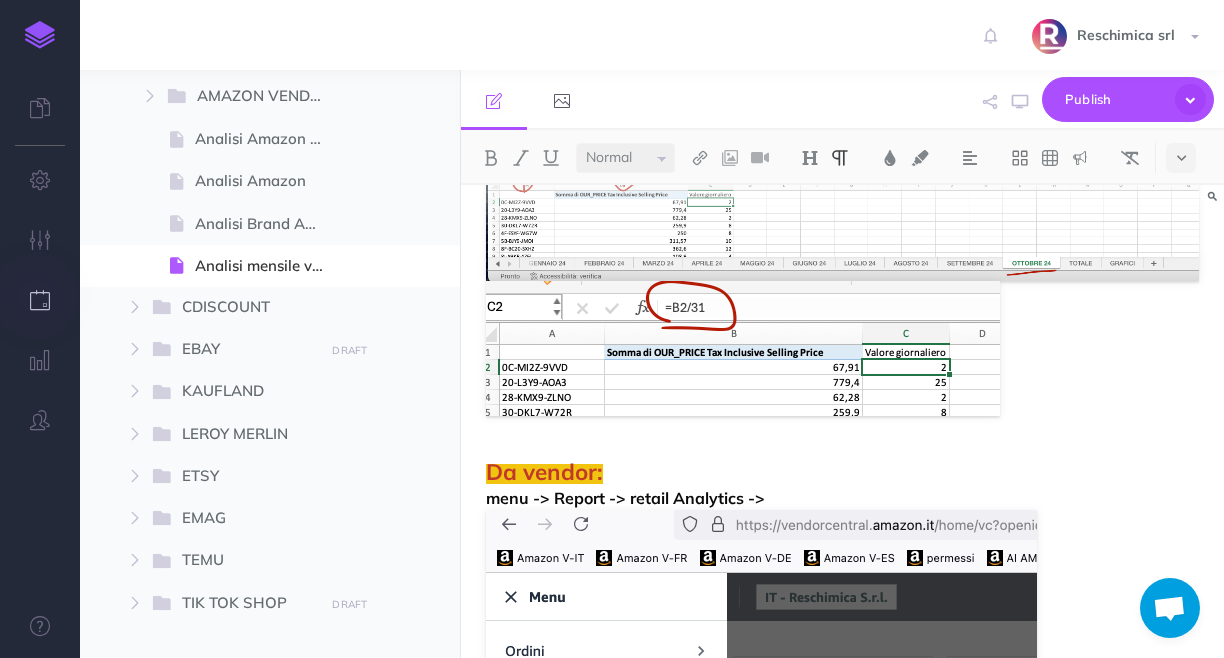scroll, scrollTop: 5068, scrollLeft: 0, axis: vertical 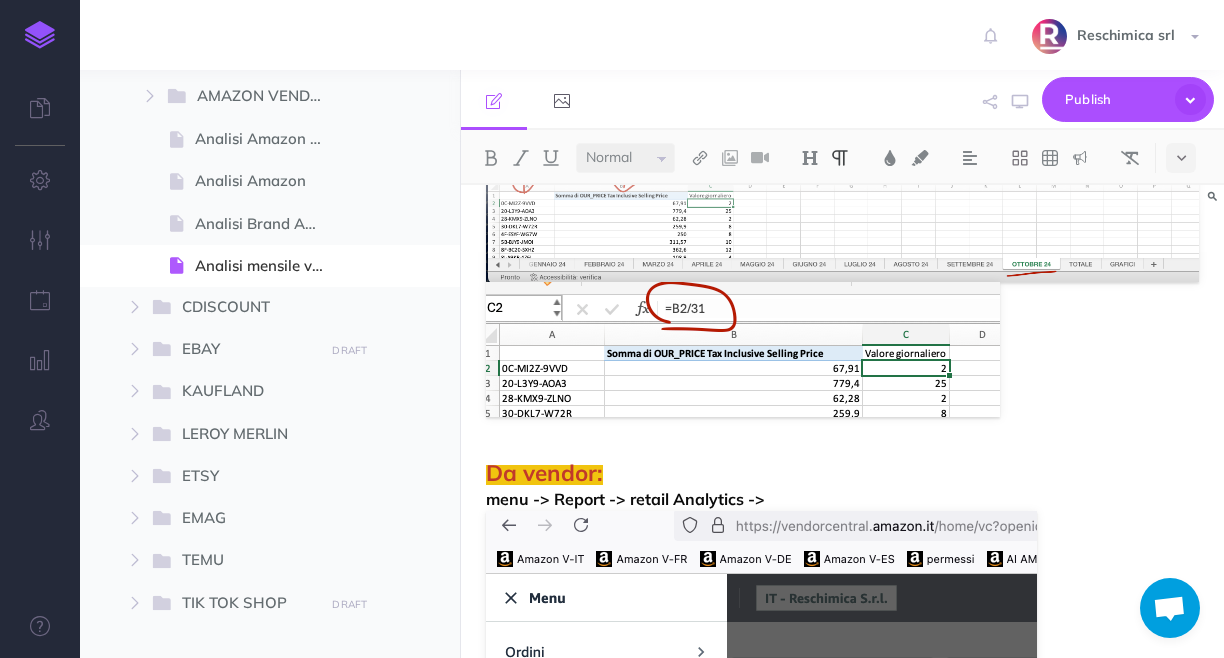 click at bounding box center [842, 439] 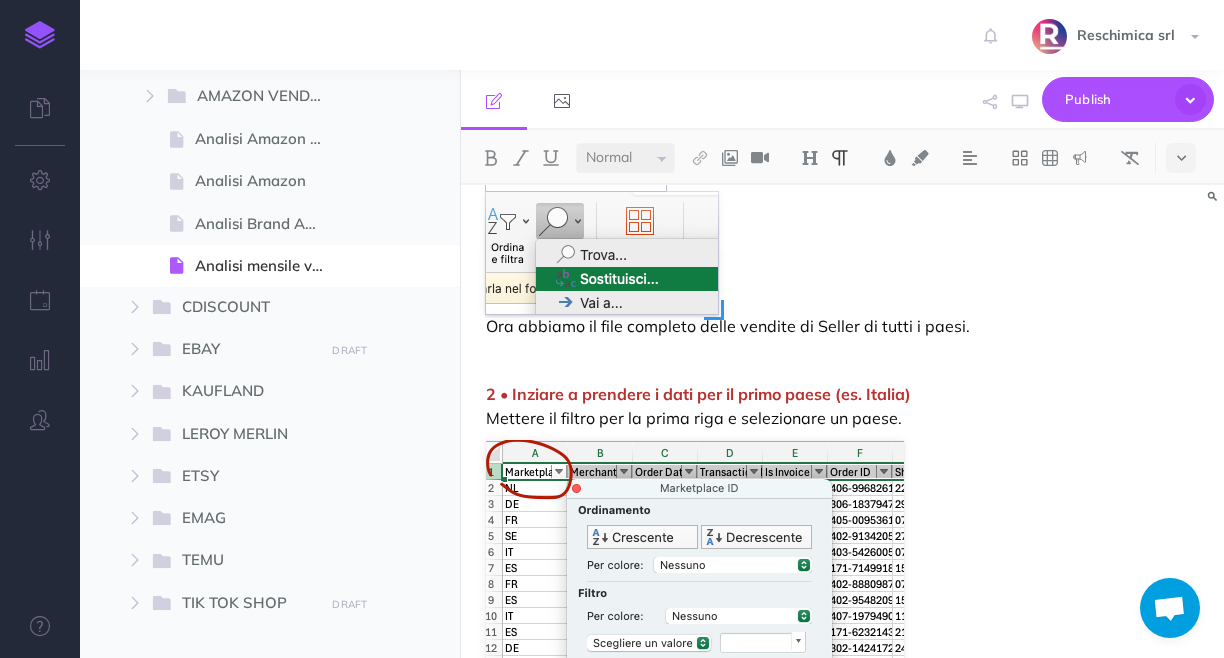 scroll, scrollTop: 3614, scrollLeft: 0, axis: vertical 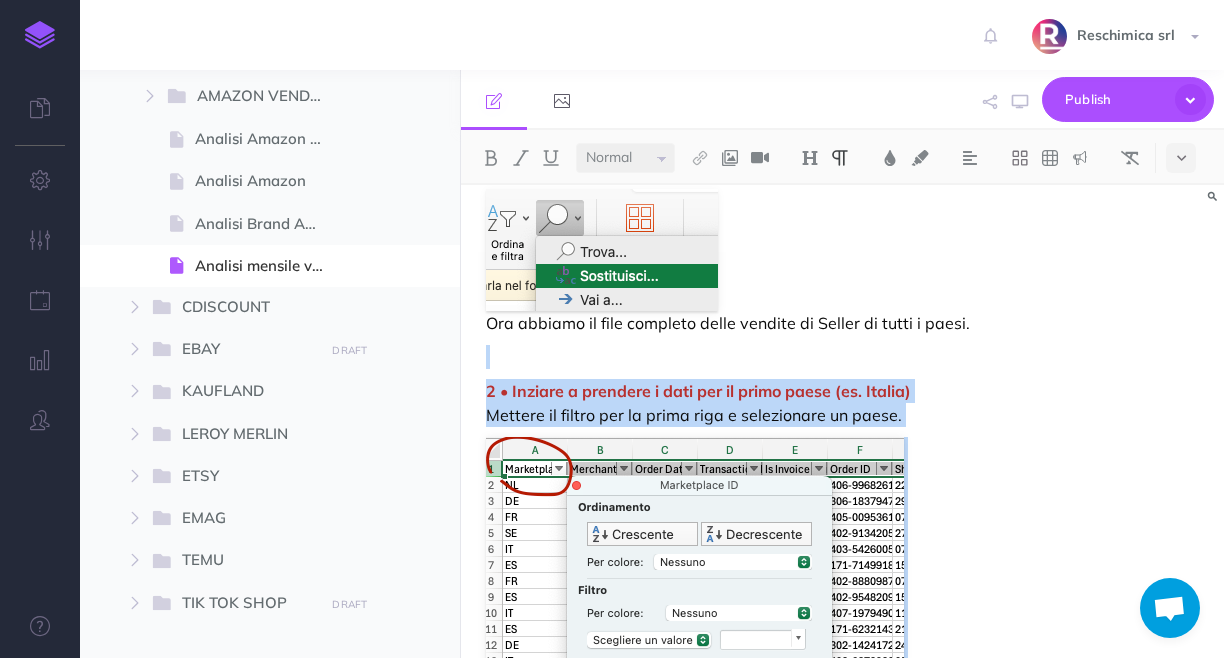 click at bounding box center (842, 357) 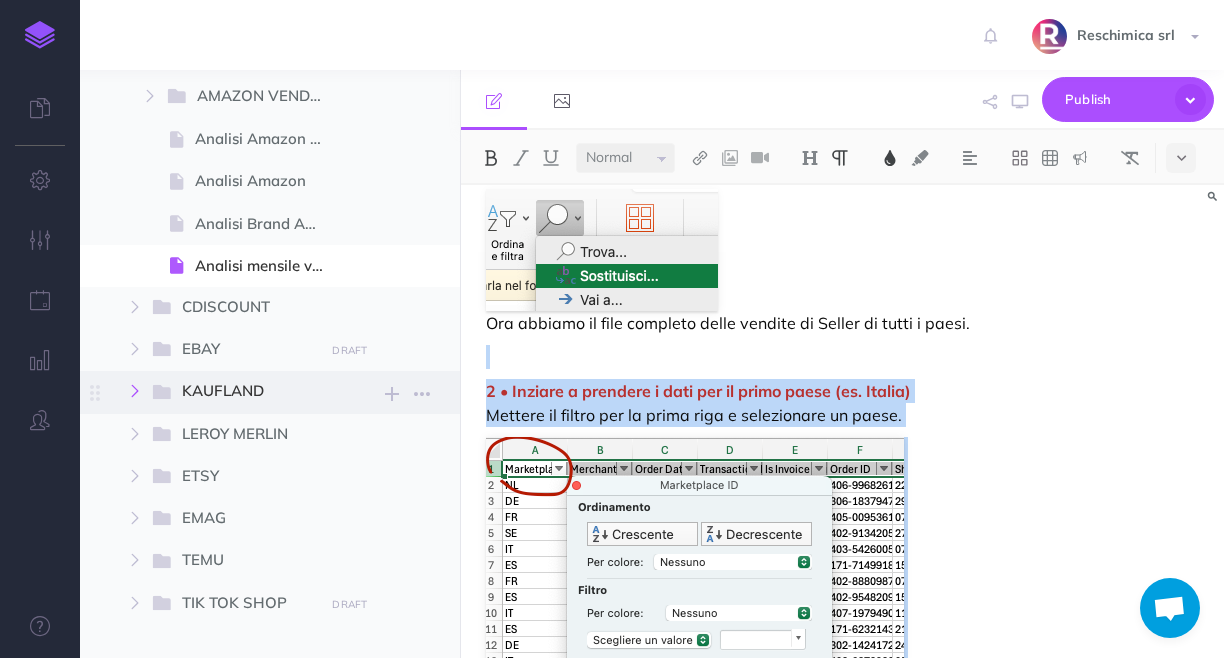 copy on "[NUMBER] • Inziare a prendere i dati per il primo paese (es. Italia) Mettere il filtro per la prima riga e selezionare un paese. • A questo punto fare la tabella Pivot: * Tax Inclusive Selling Price = Iva inclusa -> Importare nel mese corrente, nel file di analisi di quel paese quei valori e prendere il numero / i giorni del mese (così abbiamo il valore giornaliero)" 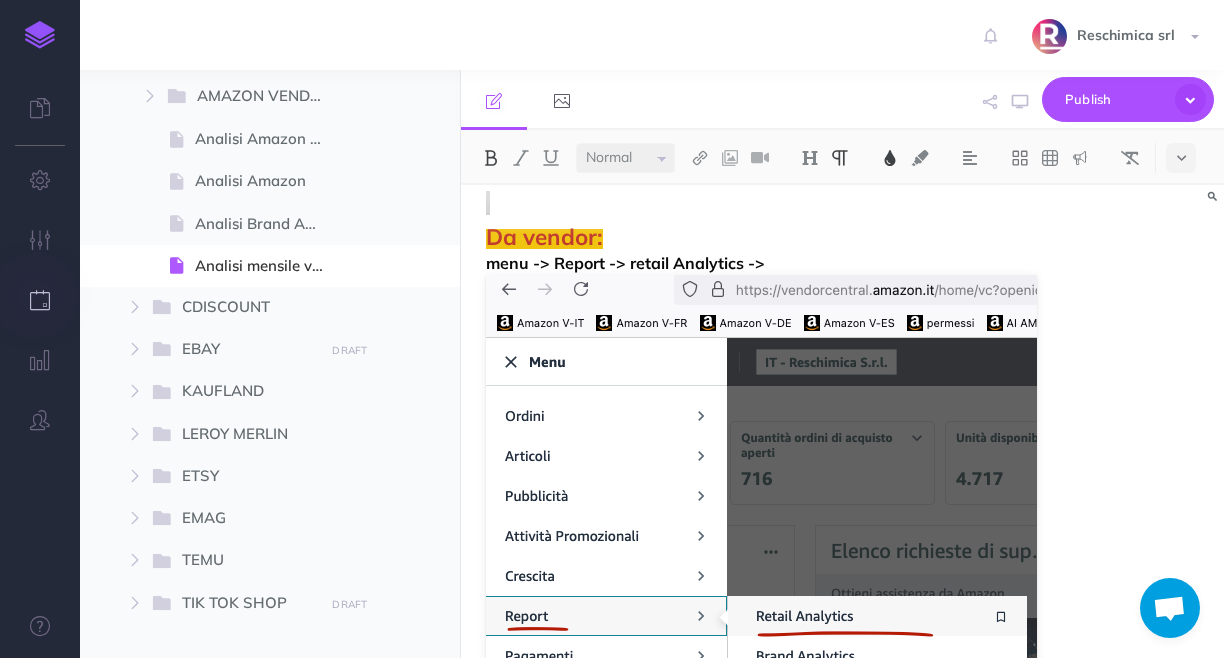 scroll, scrollTop: 5308, scrollLeft: 0, axis: vertical 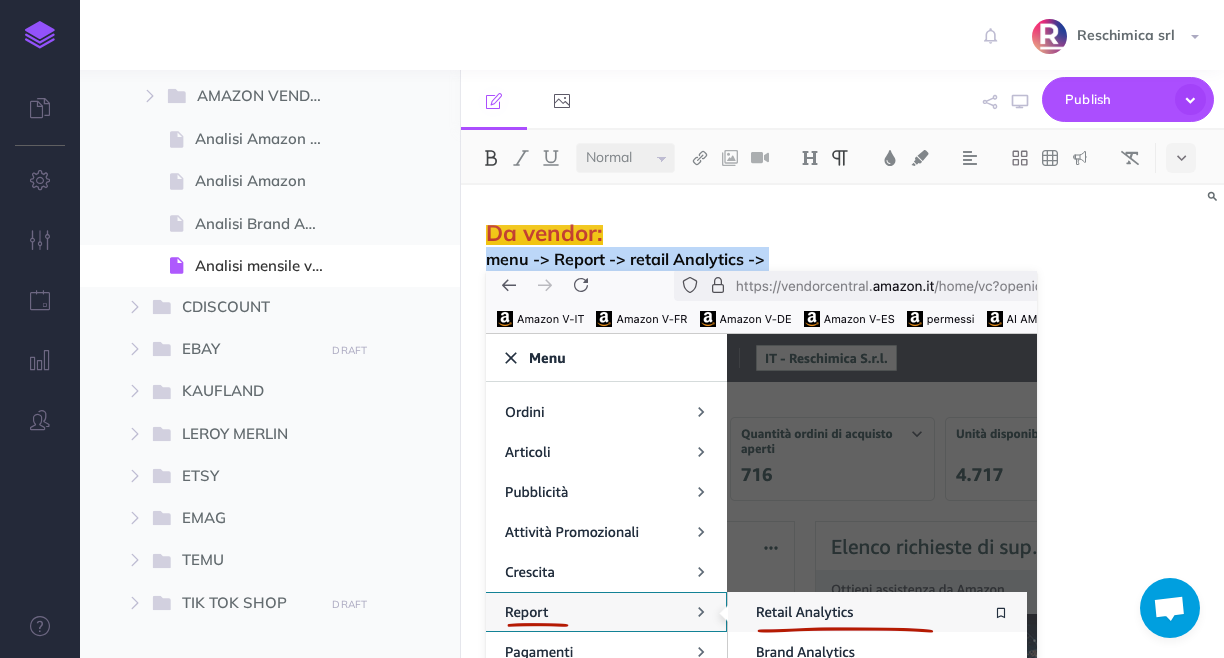 drag, startPoint x: 483, startPoint y: 260, endPoint x: 781, endPoint y: 256, distance: 298.02686 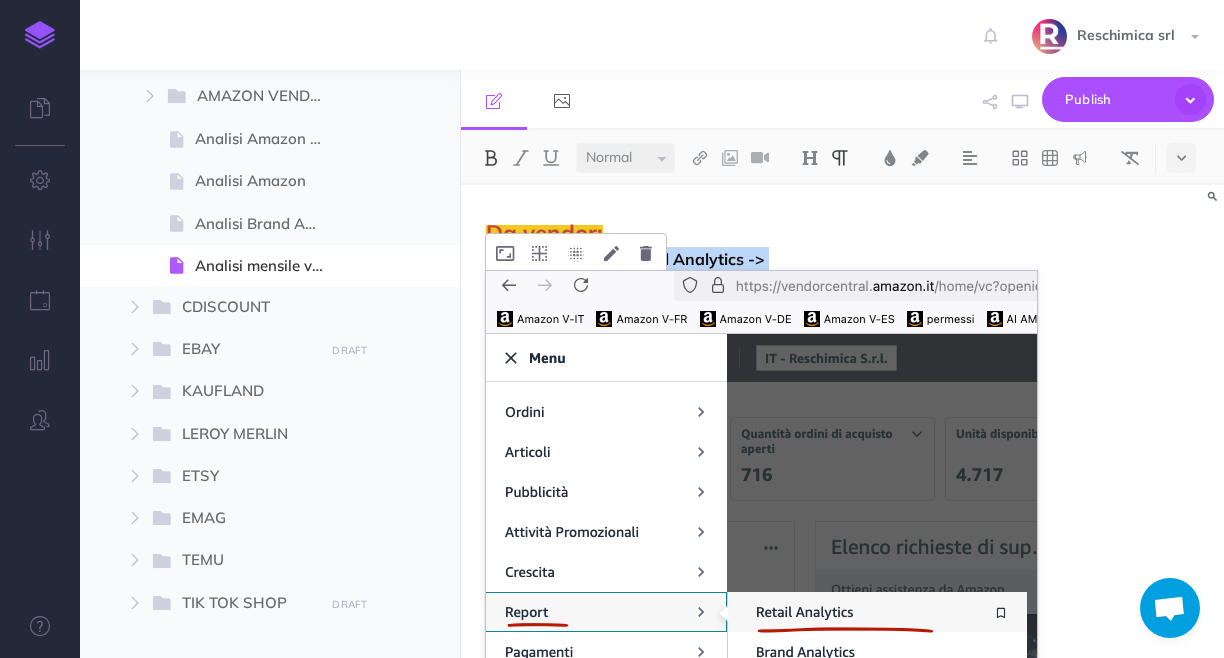 click at bounding box center [761, 549] 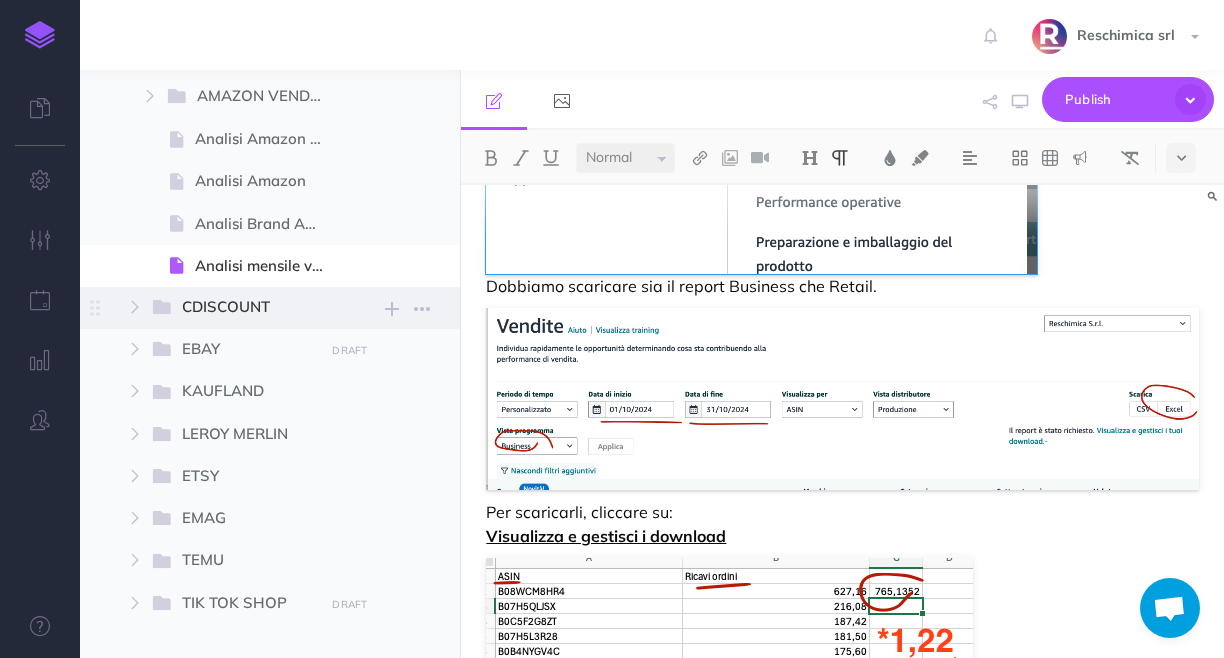 scroll, scrollTop: 5865, scrollLeft: 0, axis: vertical 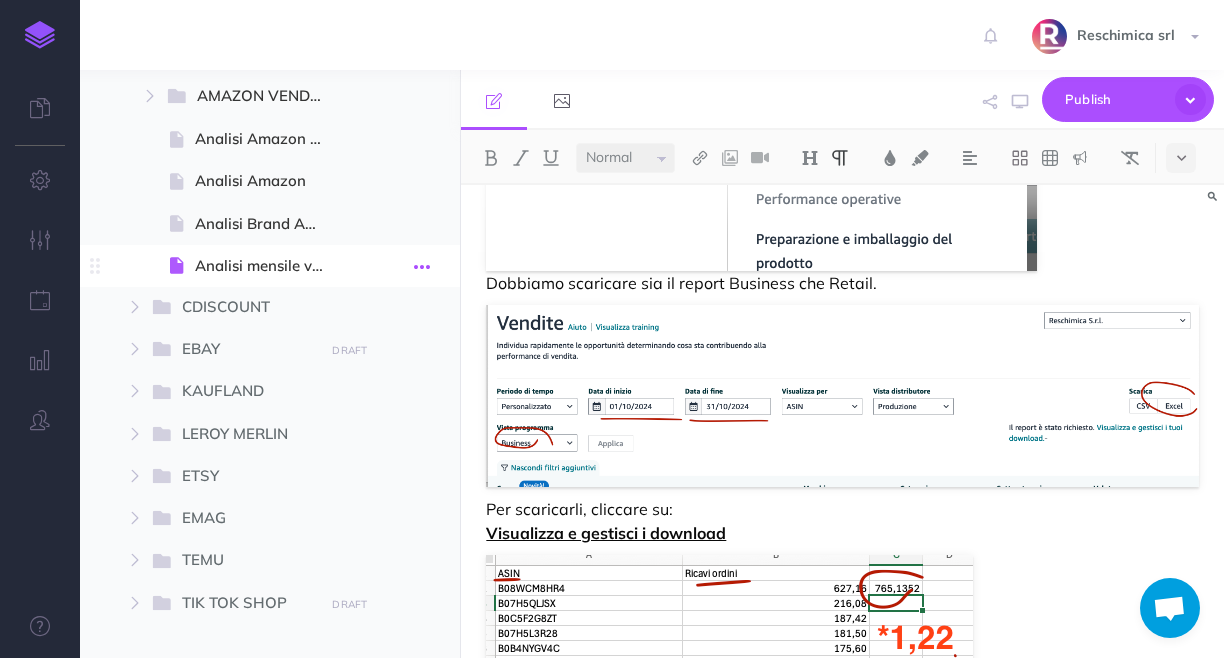 drag, startPoint x: 890, startPoint y: 284, endPoint x: 434, endPoint y: 258, distance: 456.74063 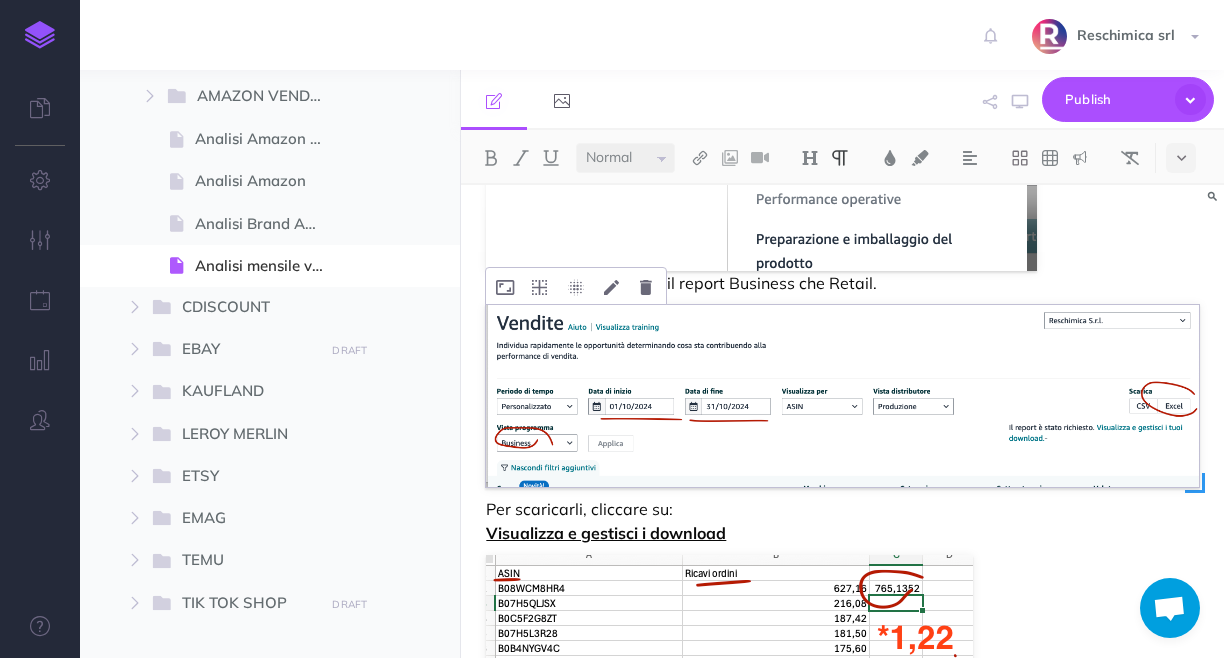 click at bounding box center [842, 396] 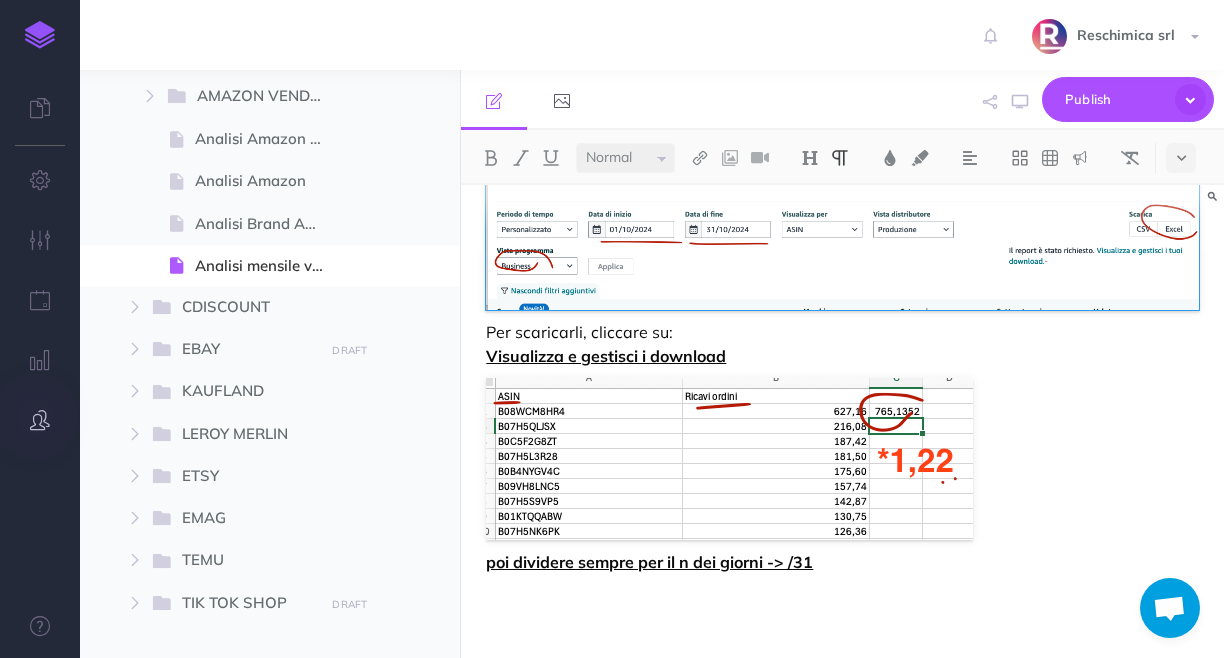scroll, scrollTop: 6056, scrollLeft: 0, axis: vertical 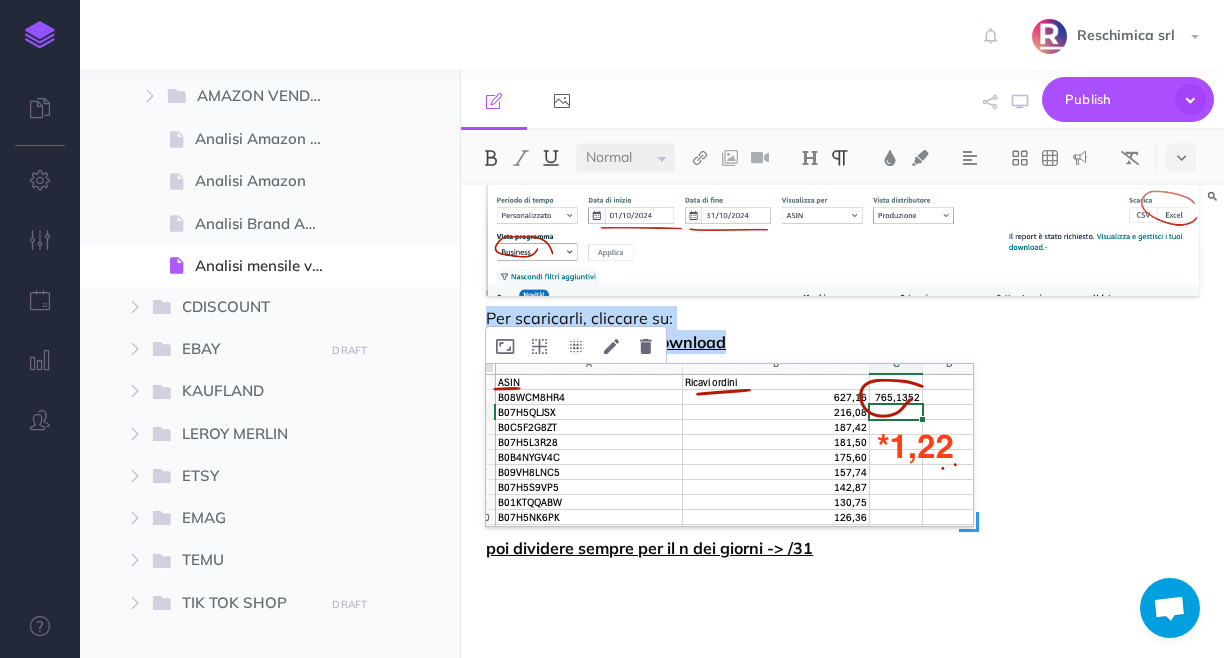 drag, startPoint x: 482, startPoint y: 317, endPoint x: 653, endPoint y: 428, distance: 203.8676 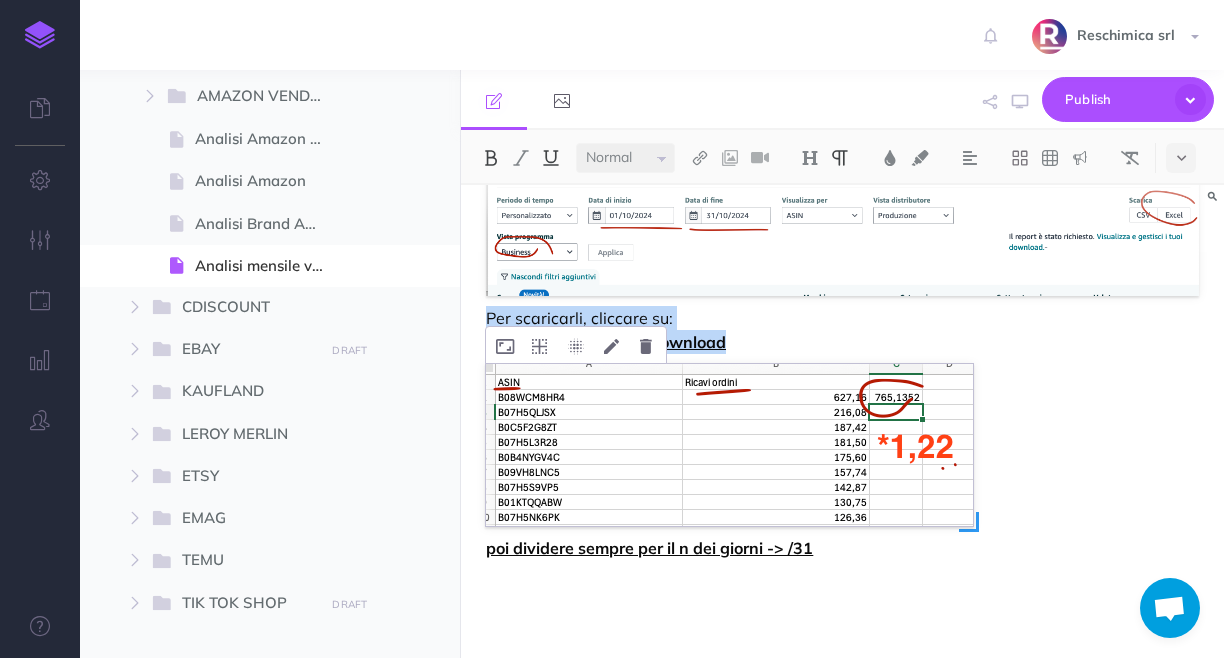 click on "Analisi mensile vendita Prodotti - Amazon vendor + seller [il processo] OBIETTIVO DELL'ANALISI: Questa analisi ha l'obiettivo di mostrare le vendite di Amazon dalla sua piattaforma sia di Vendor che Seller [Vendor -> ad oggi noi da Odoo oggi sappiamo quanti prodotti/pallet vendiamo ad Amazon Vendor, NON sappiamo quando e cosa compra la gente] In questo modo vediamo i trend di vendita prodotto per prodotto sia per Seller che per Vendor. I file si trovano in questa cartella: https://www.dropbox.com/scl/fo/6ntlrc6qj2siarqpdsur3/AHzAXQ21avLAAT82ouFTrWo?rlkey=zyjnc8bb0nufqrvkynh57apei&st=l9x4wrzb&dl=0 Per ogni file per ogni paese vediamo: • nei mesi quanti prodotti, per ogni variante, sono stati venduti (il numero di riferisce a l valore giornaliero ) • I grafici dove possiamo notare i trend di vendita COME FARE L'ANALISI: [NUMBER] • Scaricare il file da Seller con i prodotti venduti. Tale file conterrà tutte le vendite di seller per TUTTI I PAESI. Dal menu: ->" at bounding box center [842, -2573] 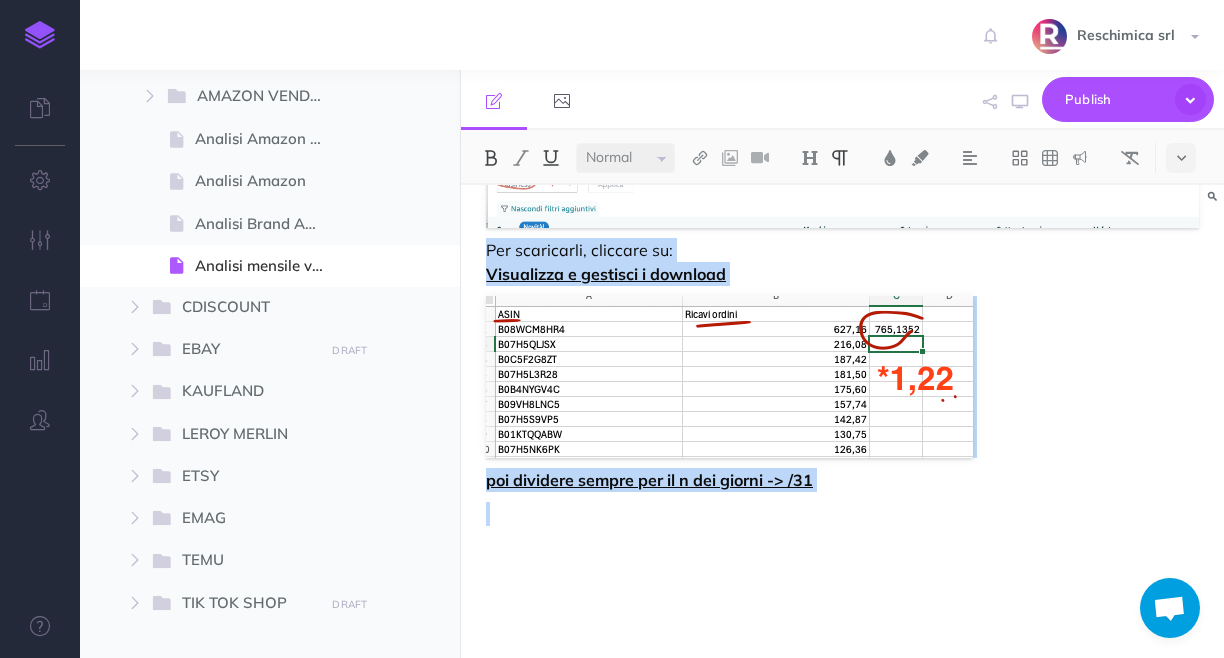 click on "Analisi mensile vendita Prodotti - Amazon vendor + seller [il processo] OBIETTIVO DELL'ANALISI: Questa analisi ha l'obiettivo di mostrare le vendite di Amazon dalla sua piattaforma sia di Vendor che Seller [Vendor -> ad oggi noi da Odoo oggi sappiamo quanti prodotti/pallet vendiamo ad Amazon Vendor, NON sappiamo quando e cosa compra la gente] In questo modo vediamo i trend di vendita prodotto per prodotto sia per Seller che per Vendor. I file si trovano in questa cartella: https://www.dropbox.com/scl/fo/6ntlrc6qj2siarqpdsur3/AHzAXQ21avLAAT82ouFTrWo?rlkey=zyjnc8bb0nufqrvkynh57apei&st=l9x4wrzb&dl=0 Per ogni file per ogni paese vediamo: • nei mesi quanti prodotti, per ogni variante, sono stati venduti (il numero di riferisce a l valore giornaliero ) • I grafici dove possiamo notare i trend di vendita COME FARE L'ANALISI: [NUMBER] • Scaricare il file da Seller con i prodotti venduti. Tale file conterrà tutte le vendite di seller per TUTTI I PAESI. Dal menu: ->" at bounding box center [842, -2641] 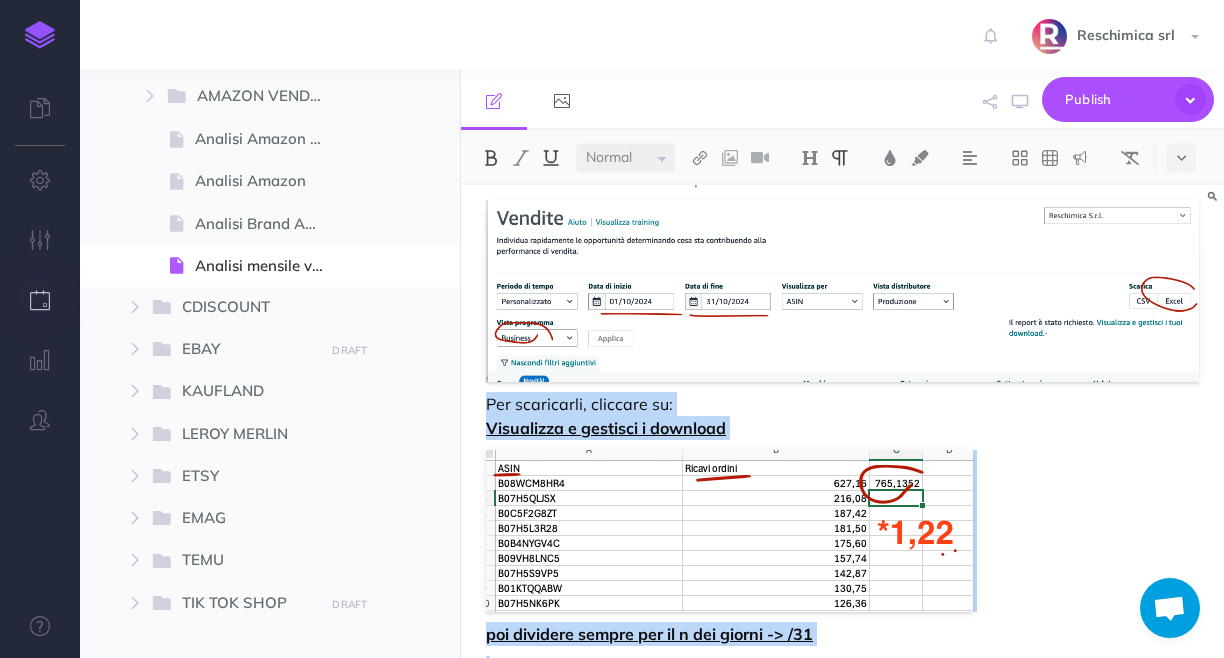 scroll, scrollTop: 5967, scrollLeft: 0, axis: vertical 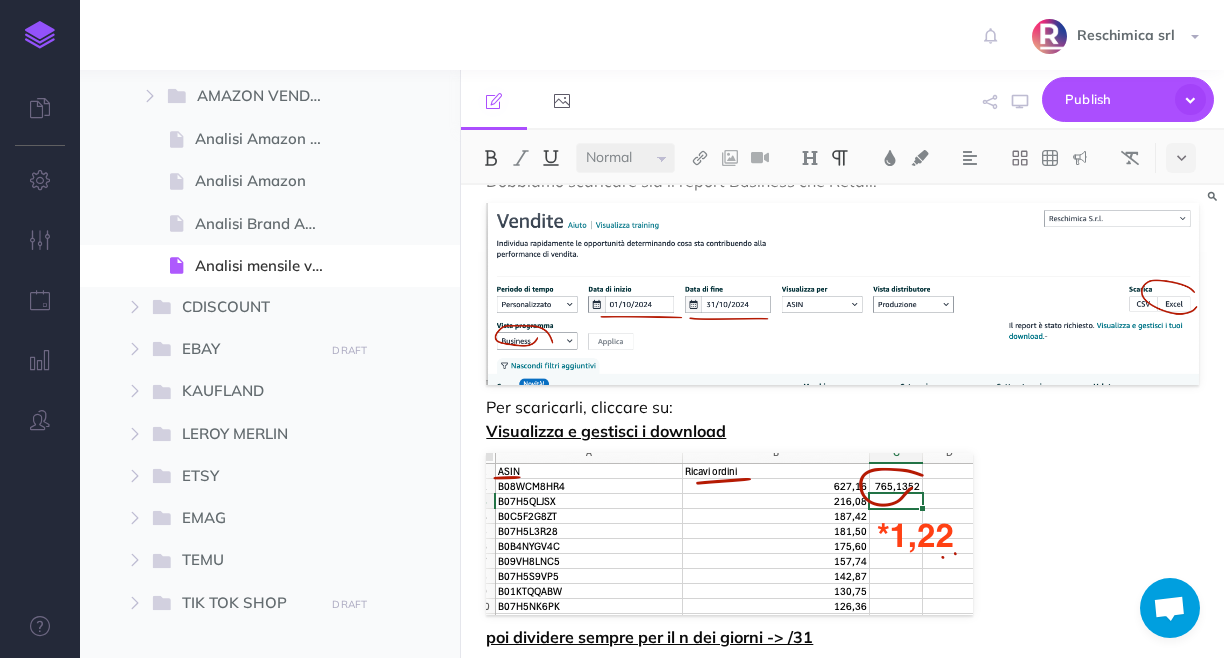 click on "Reschimica srl Settings Account Settings Teams Create Team Support Documentation Contact Us Logout" at bounding box center (612, 35) 